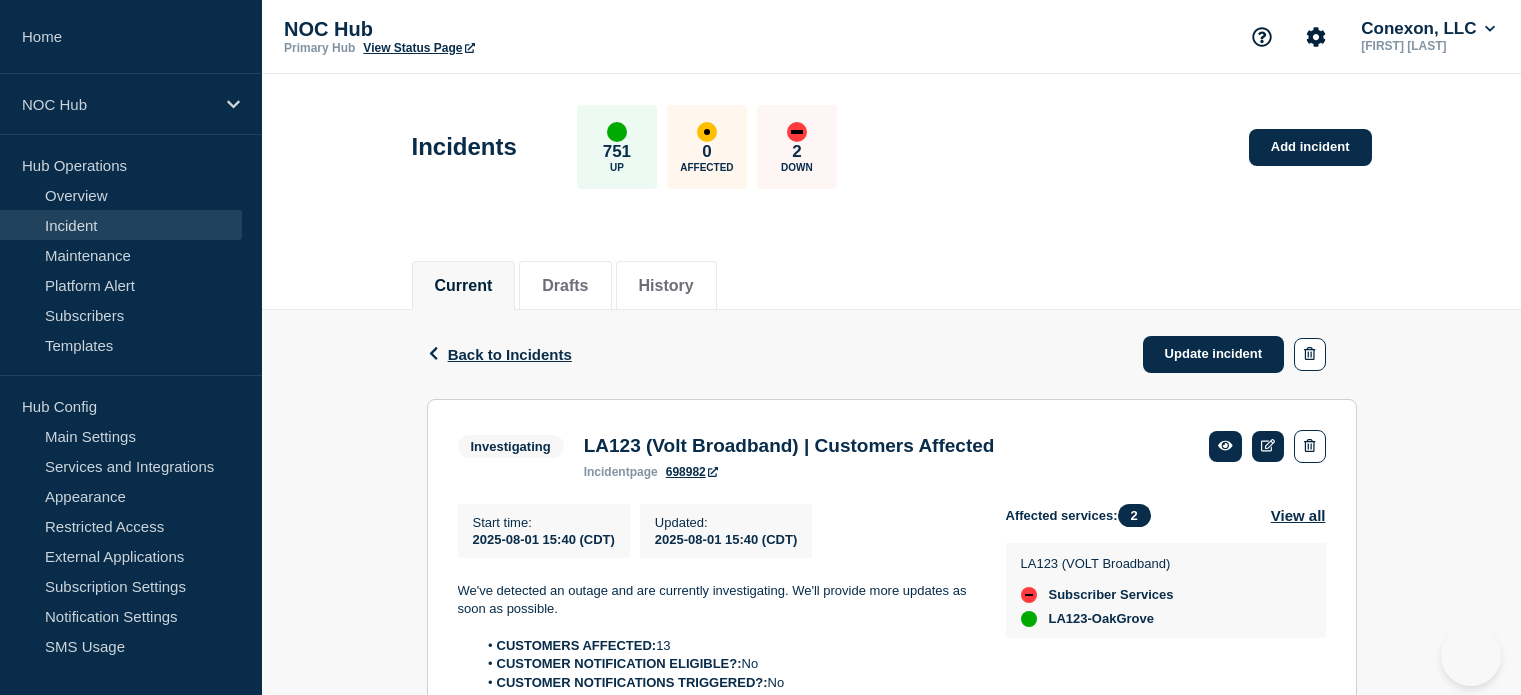 scroll, scrollTop: 0, scrollLeft: 0, axis: both 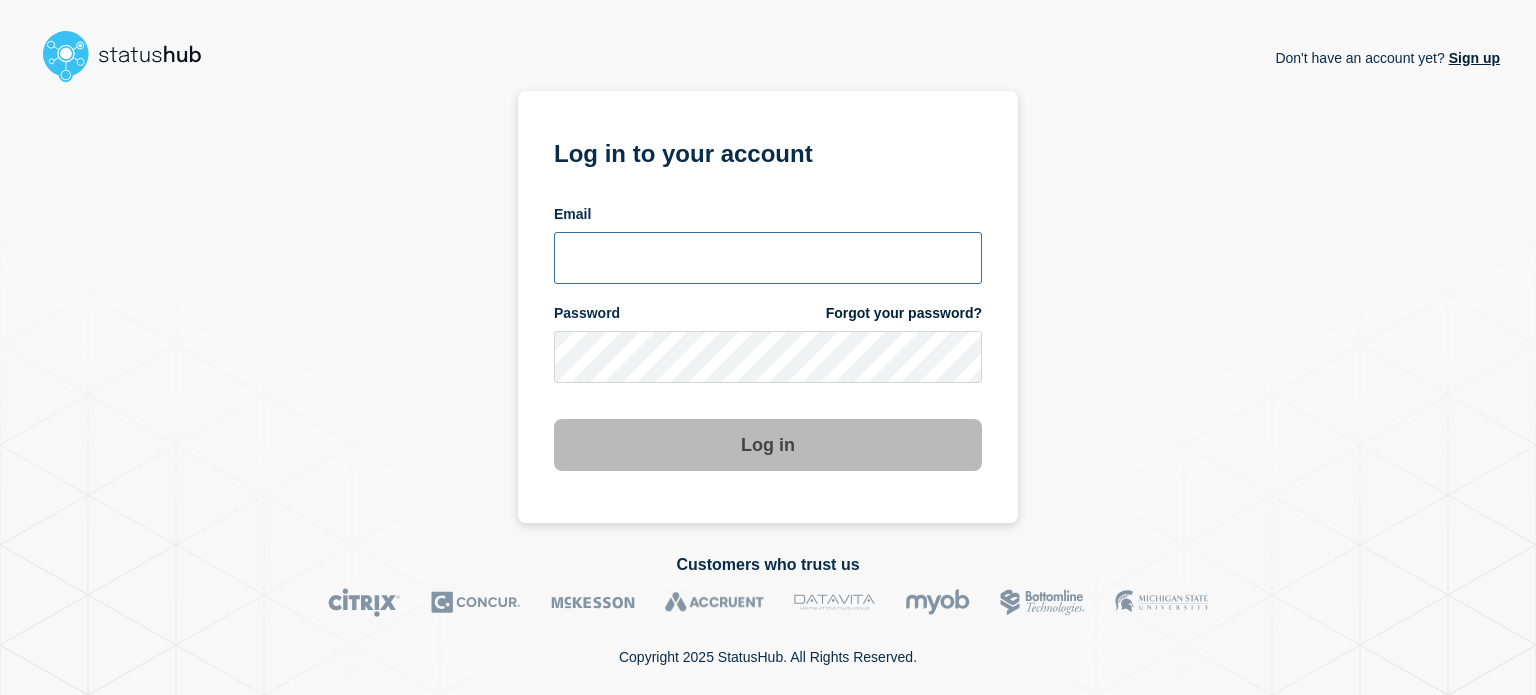 type on "ronnie.snow@conexon.us" 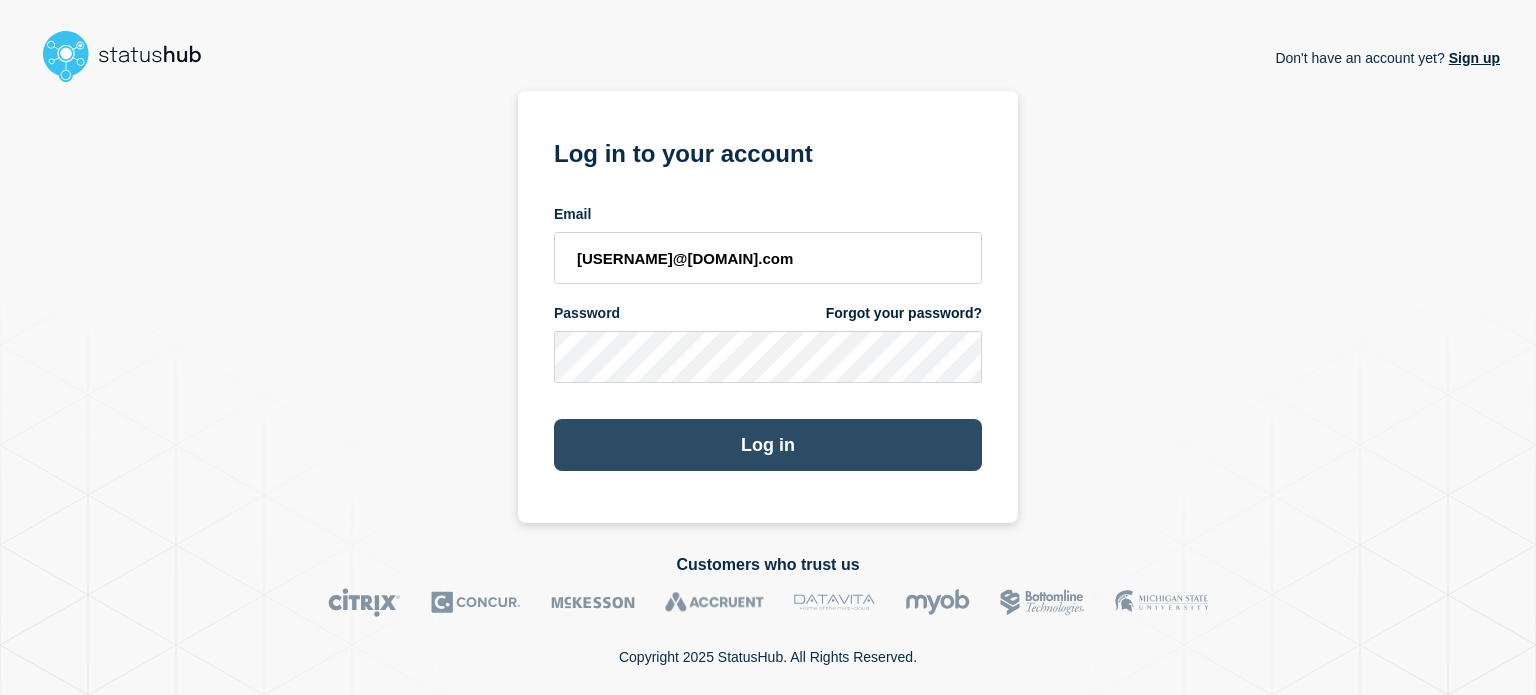 click on "Log in" at bounding box center (768, 445) 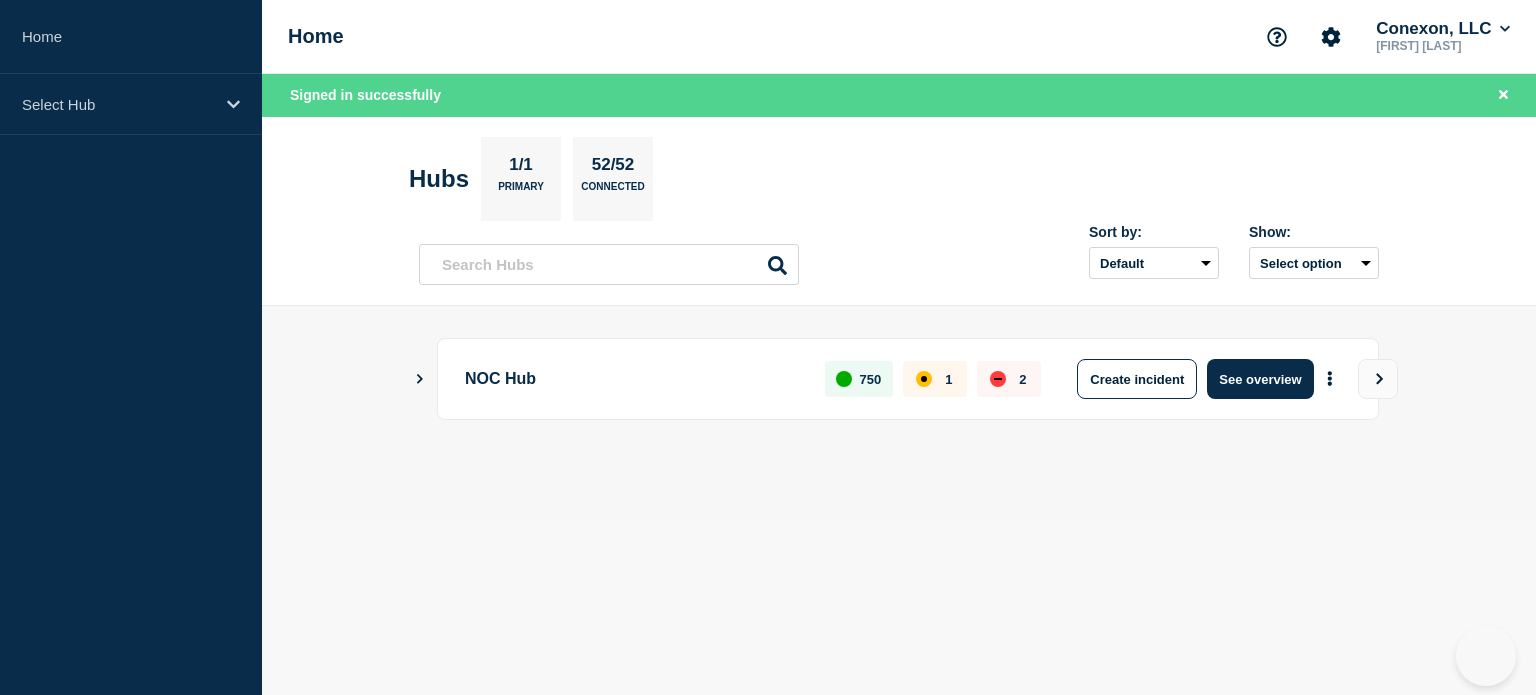 scroll, scrollTop: 0, scrollLeft: 0, axis: both 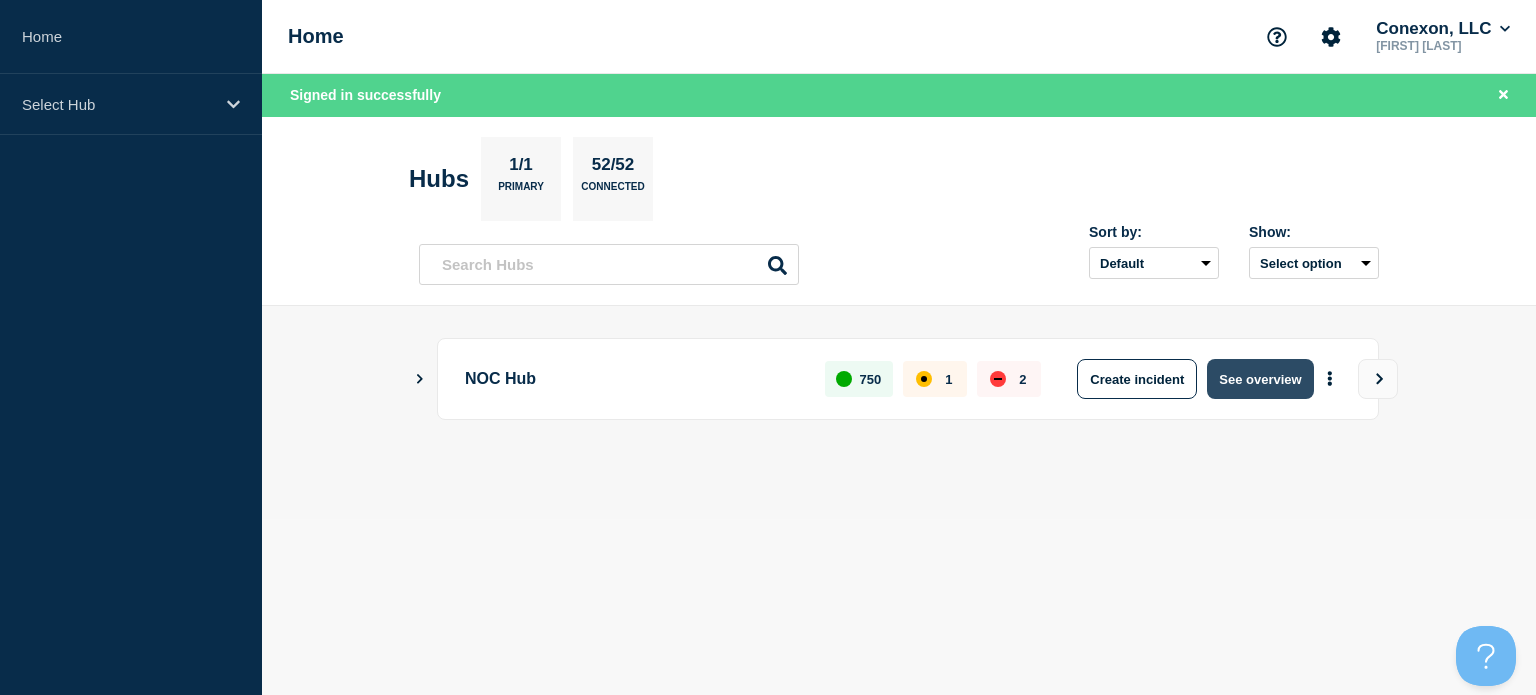 click on "See overview" at bounding box center [1260, 379] 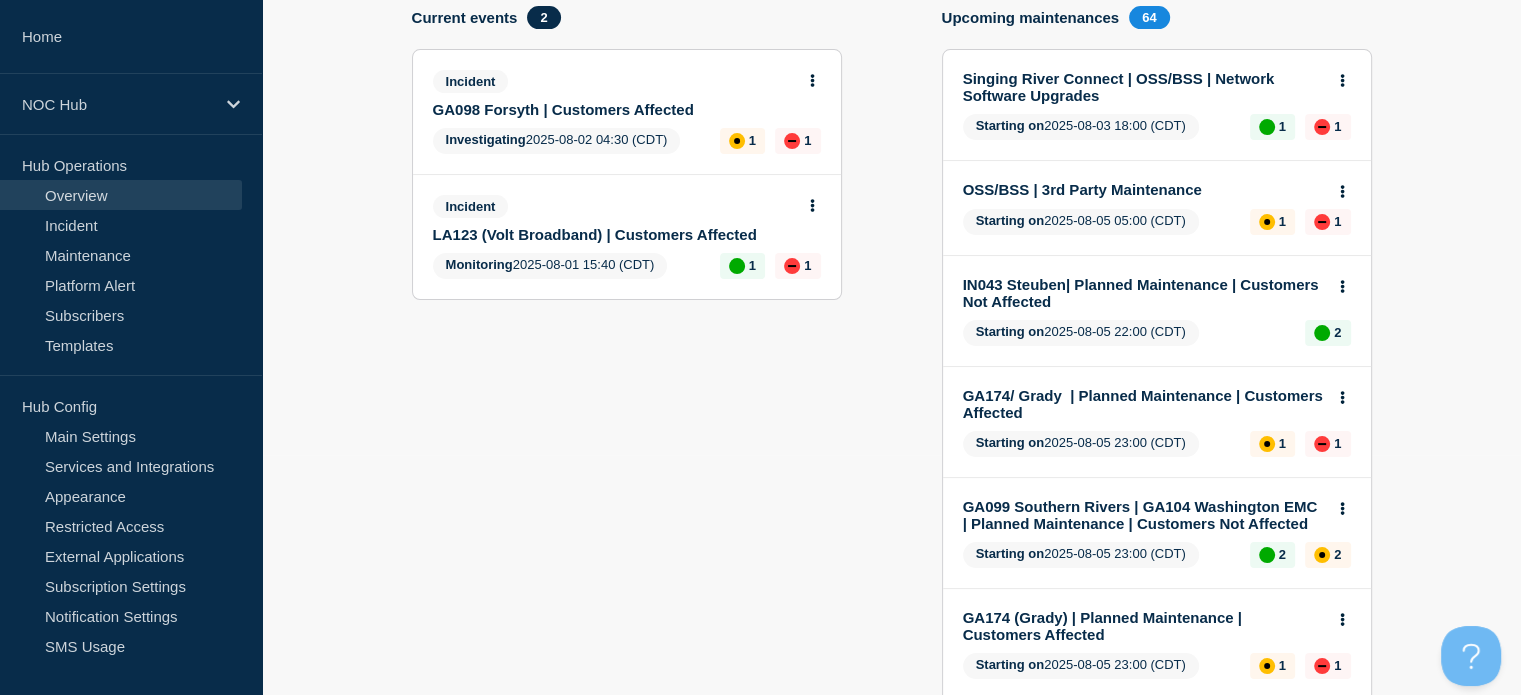 scroll, scrollTop: 11, scrollLeft: 0, axis: vertical 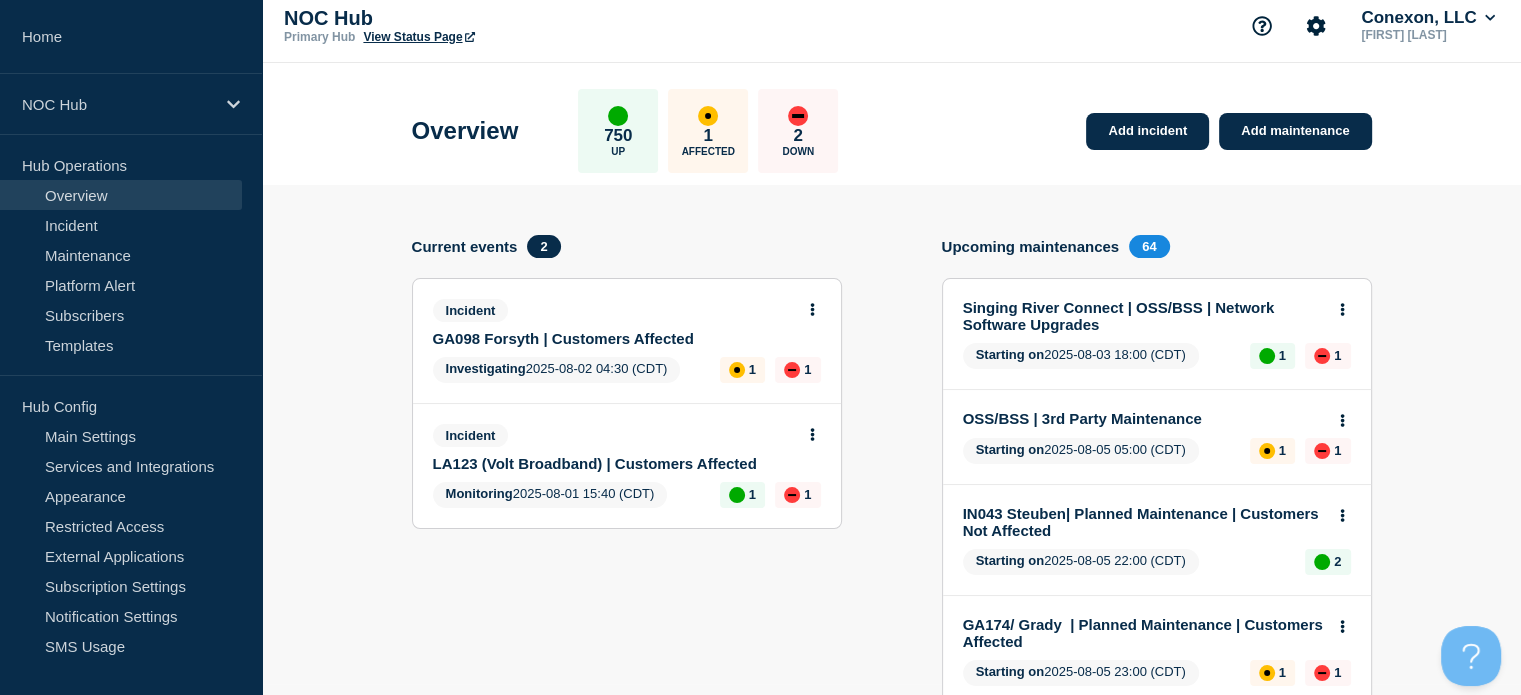 click 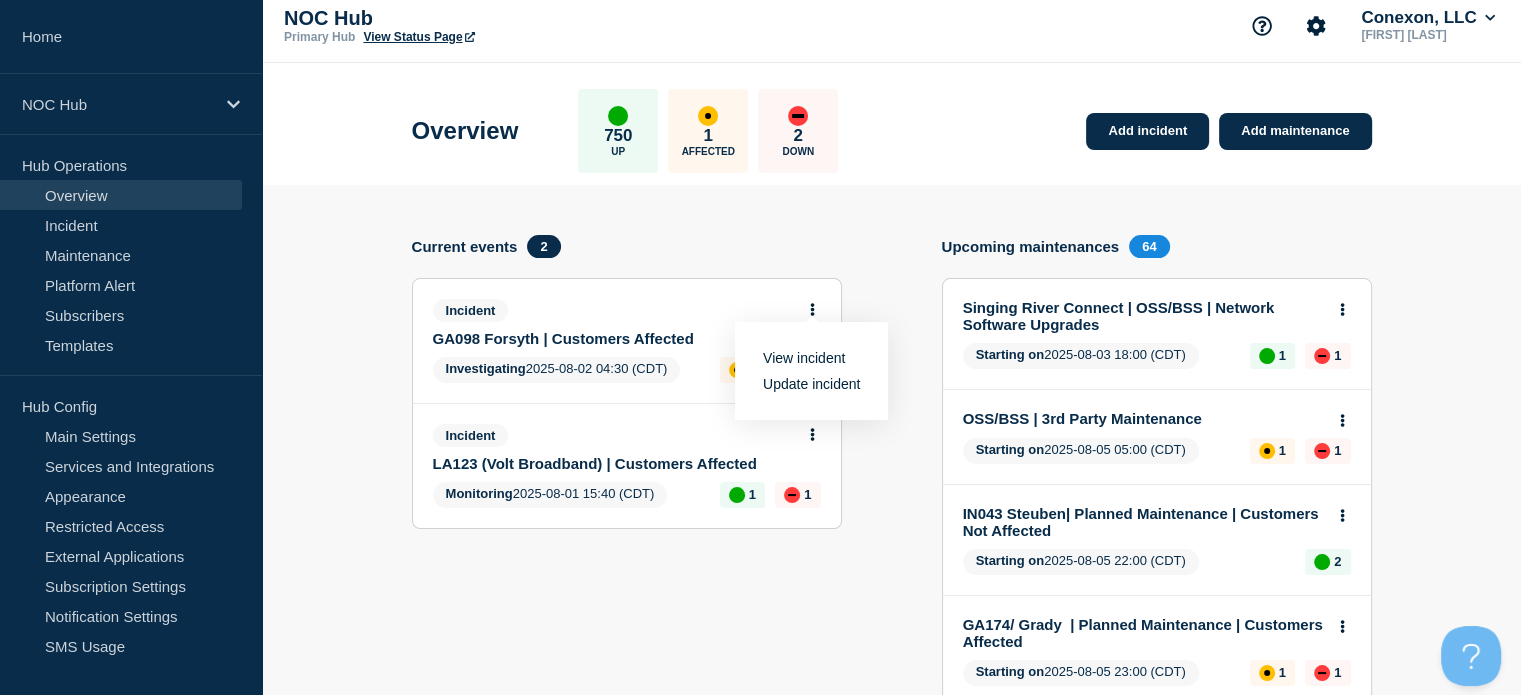click on "View incident" at bounding box center [804, 358] 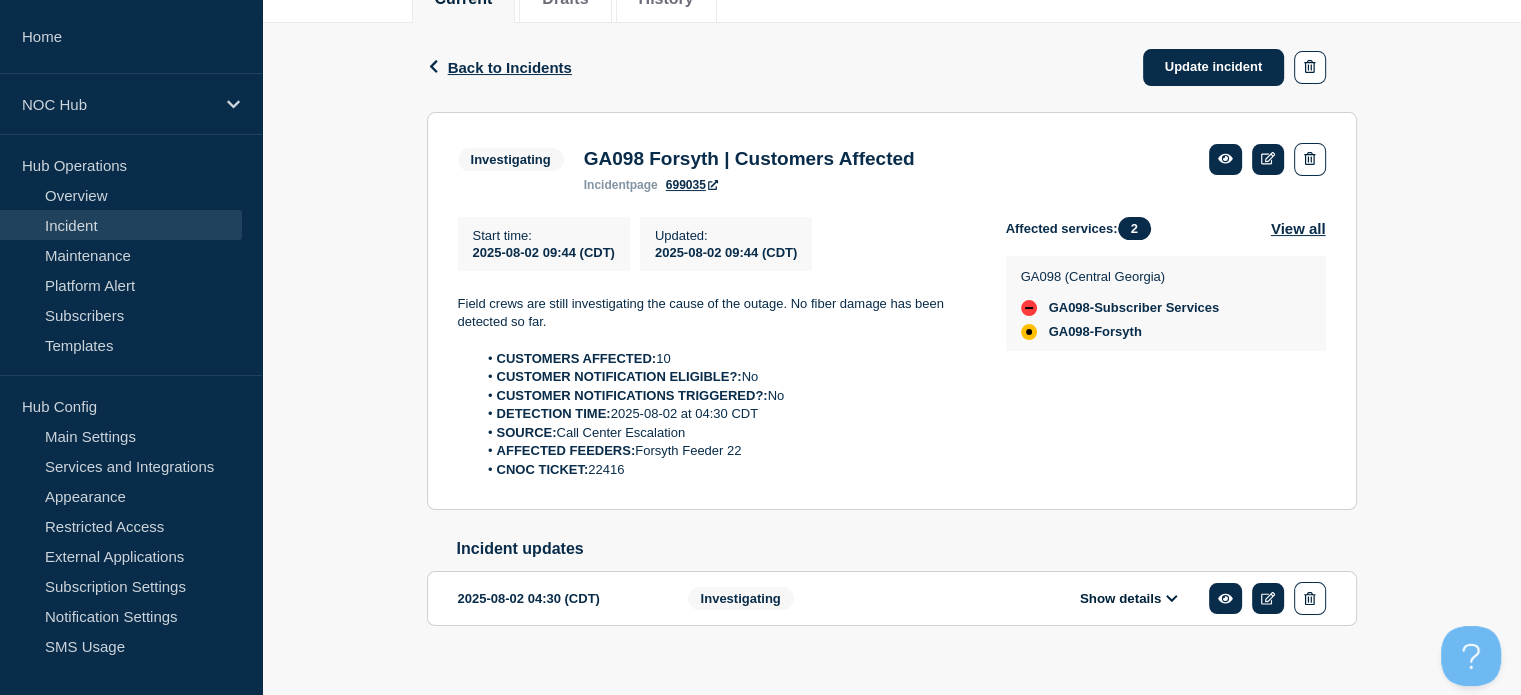 scroll, scrollTop: 300, scrollLeft: 0, axis: vertical 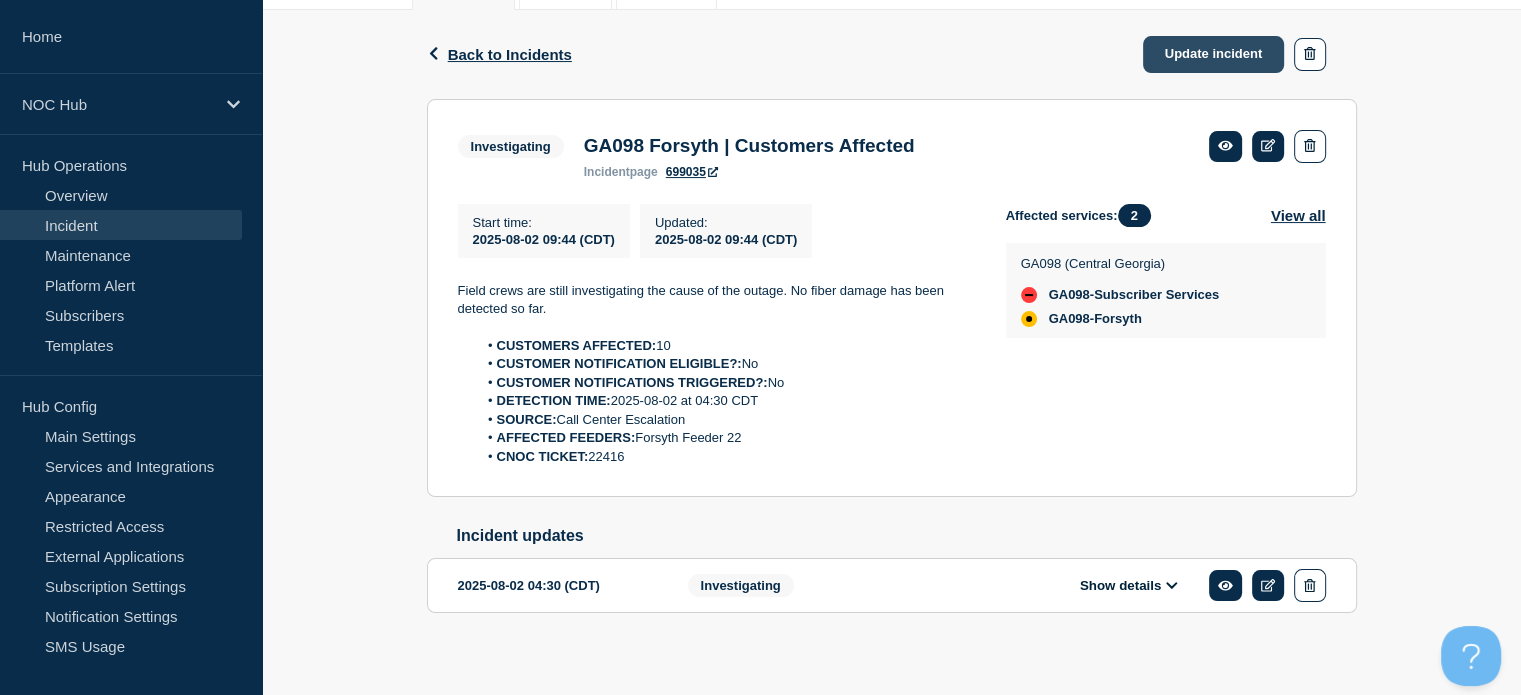 click on "Update incident" 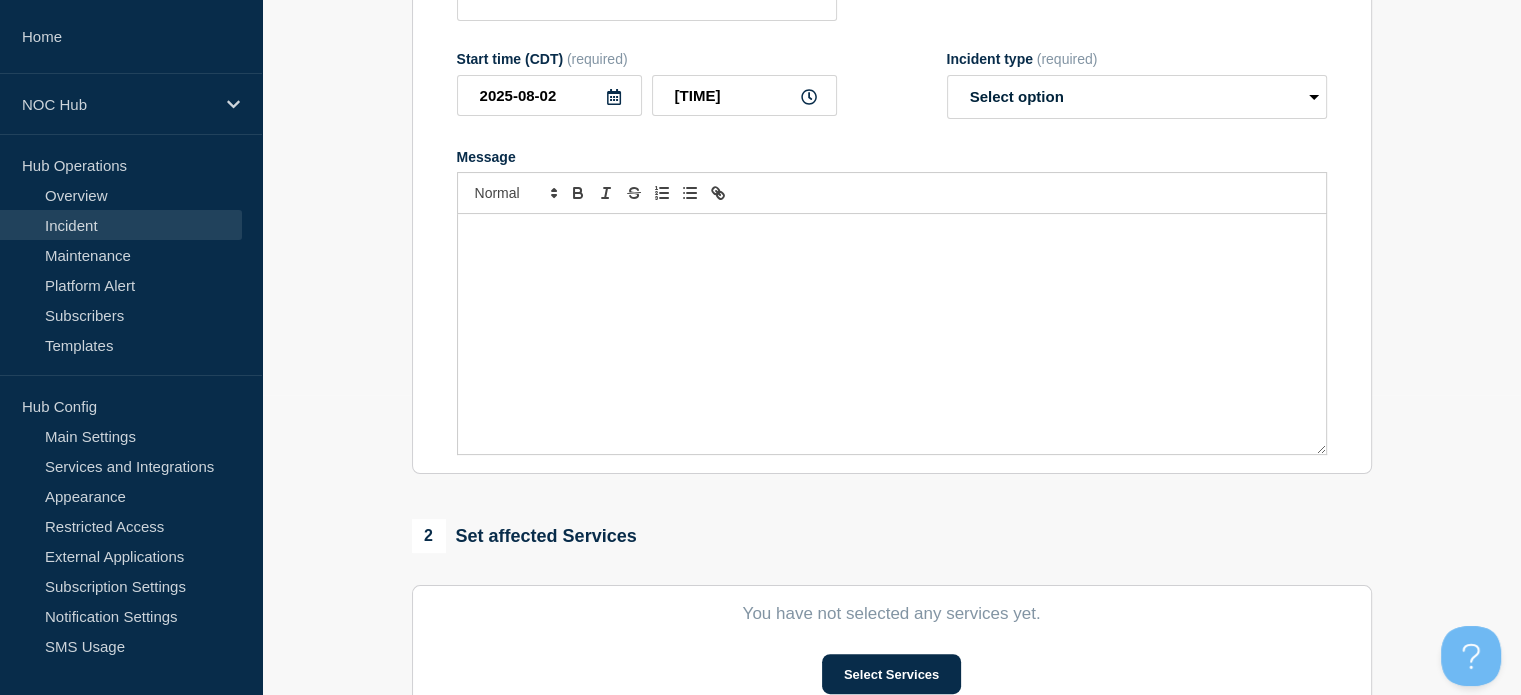 type on "GA098 Forsyth | Customers Affected" 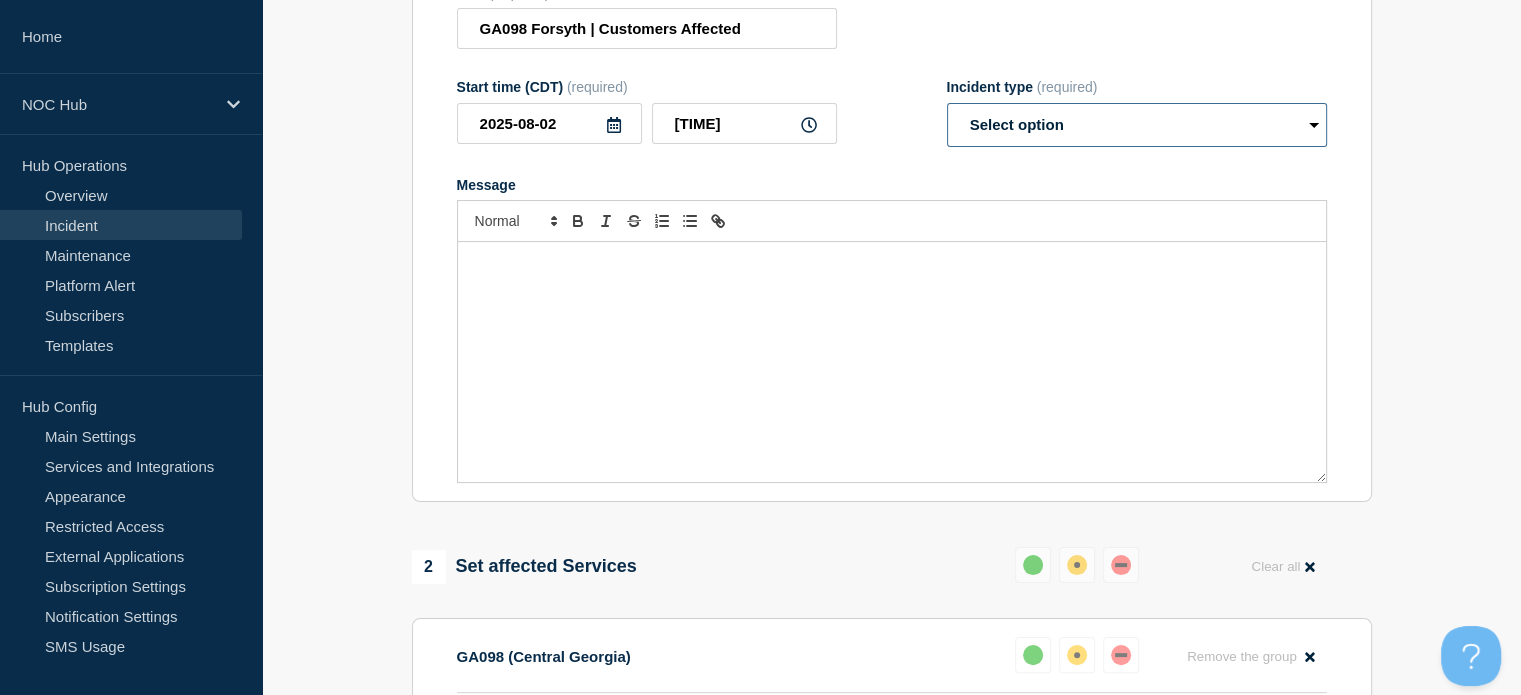 click on "Select option Investigating Identified Monitoring Resolved" at bounding box center [1137, 125] 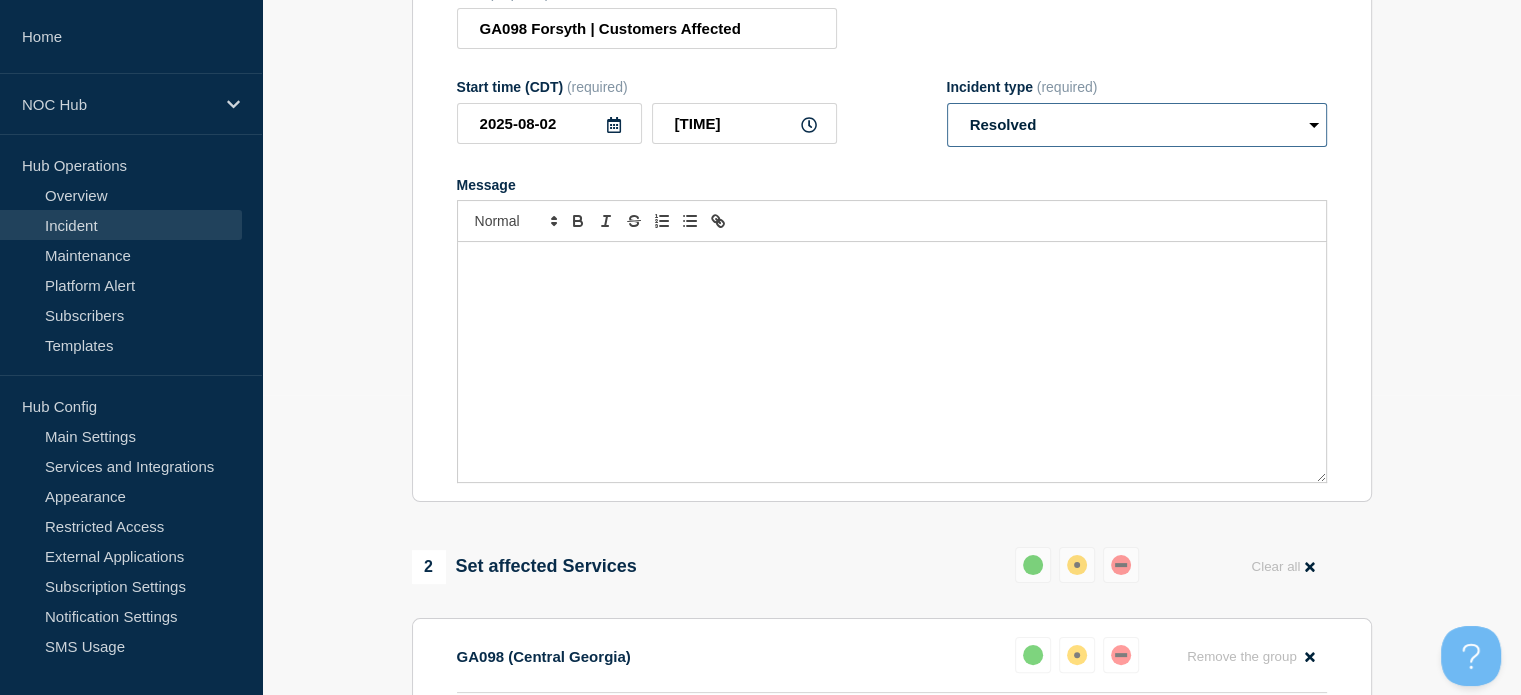 click on "Select option Investigating Identified Monitoring Resolved" at bounding box center [1137, 125] 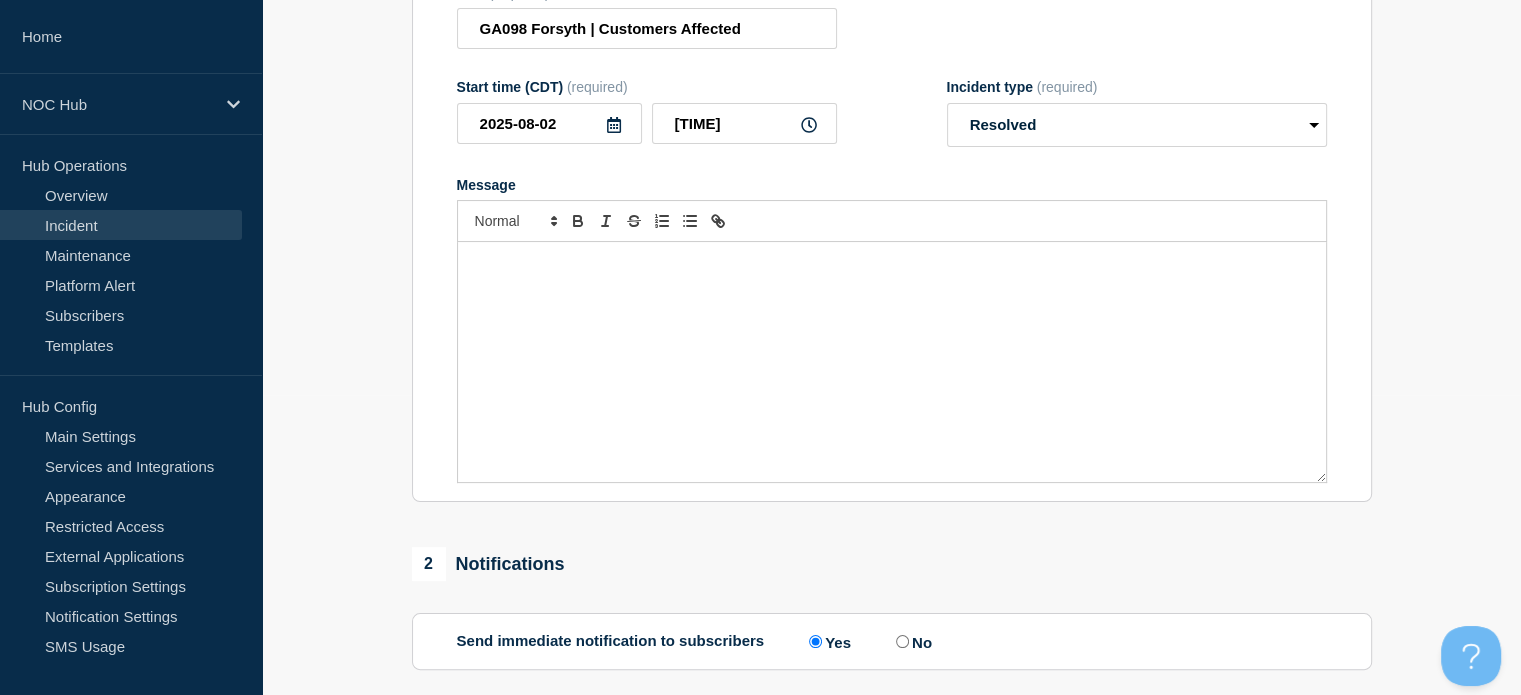 click at bounding box center [892, 362] 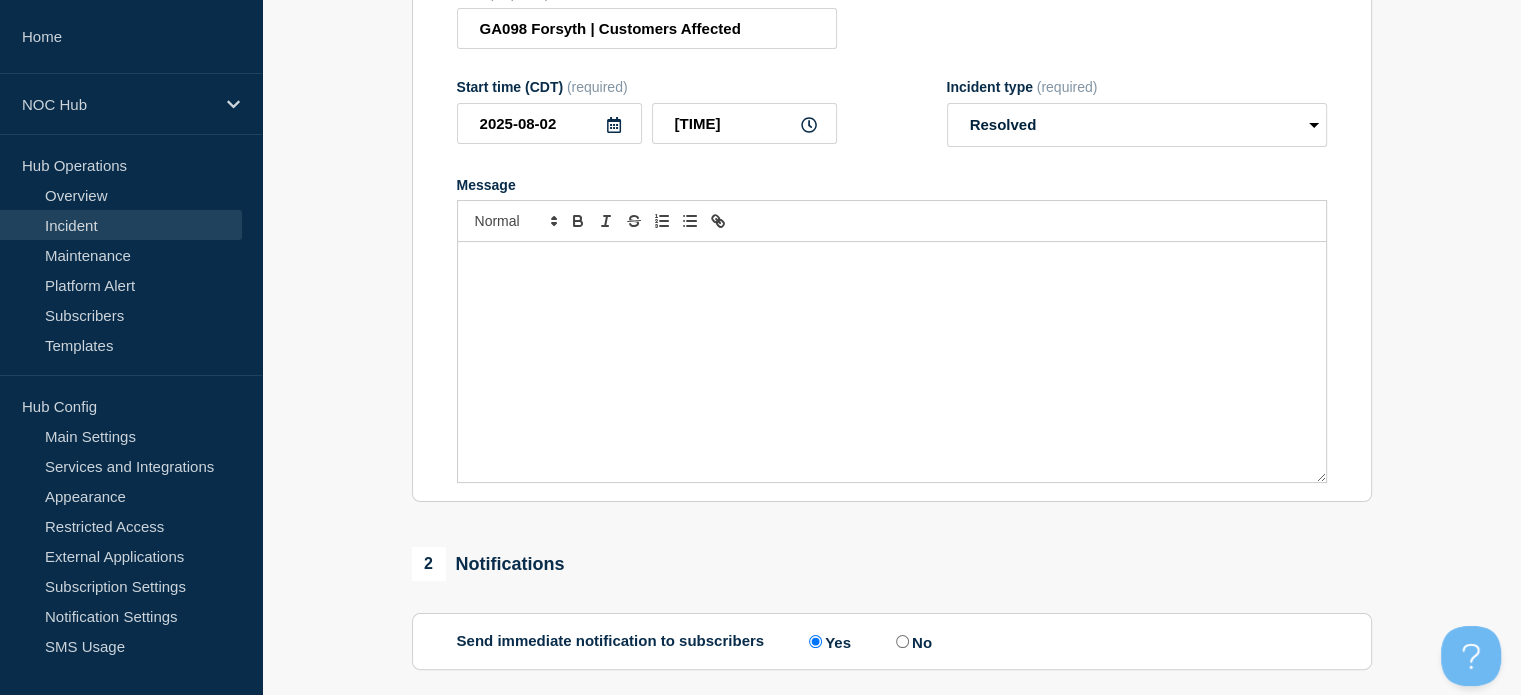 type 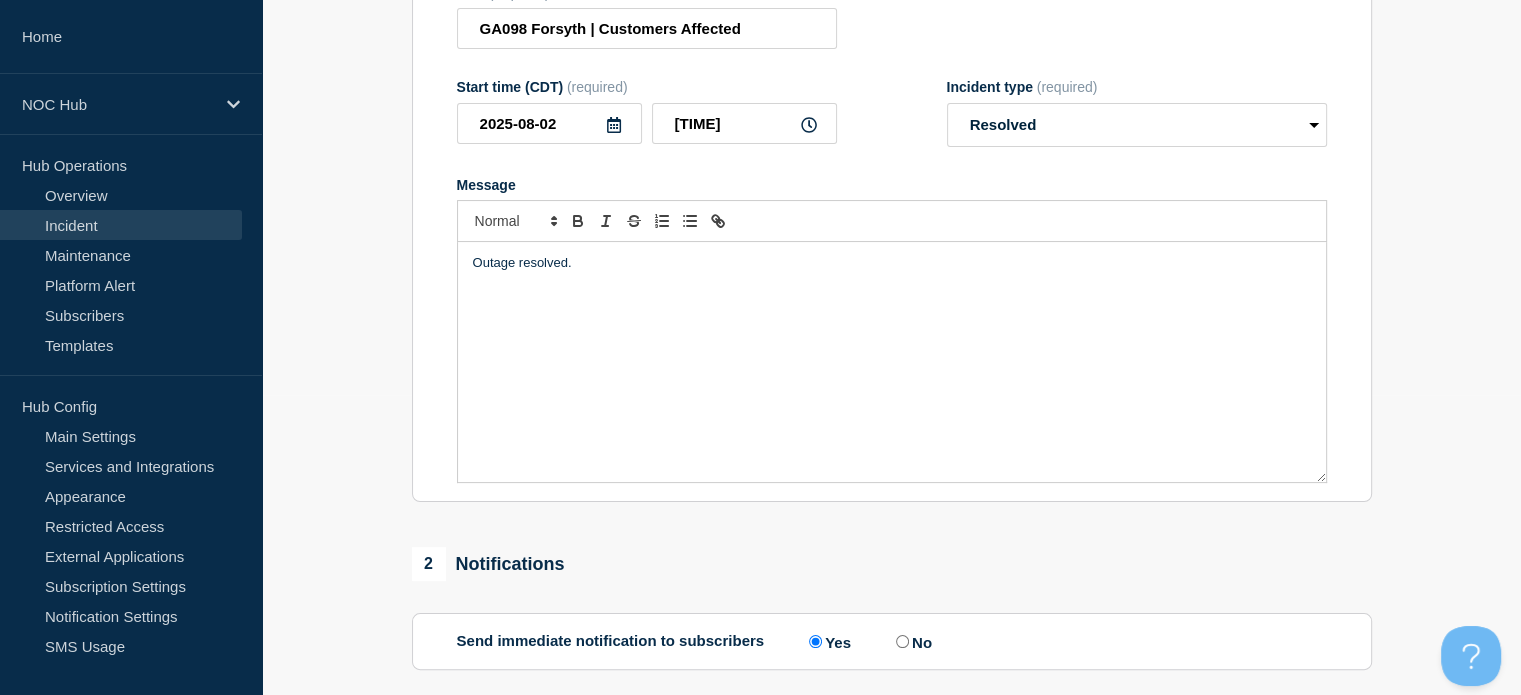 scroll, scrollTop: 684, scrollLeft: 0, axis: vertical 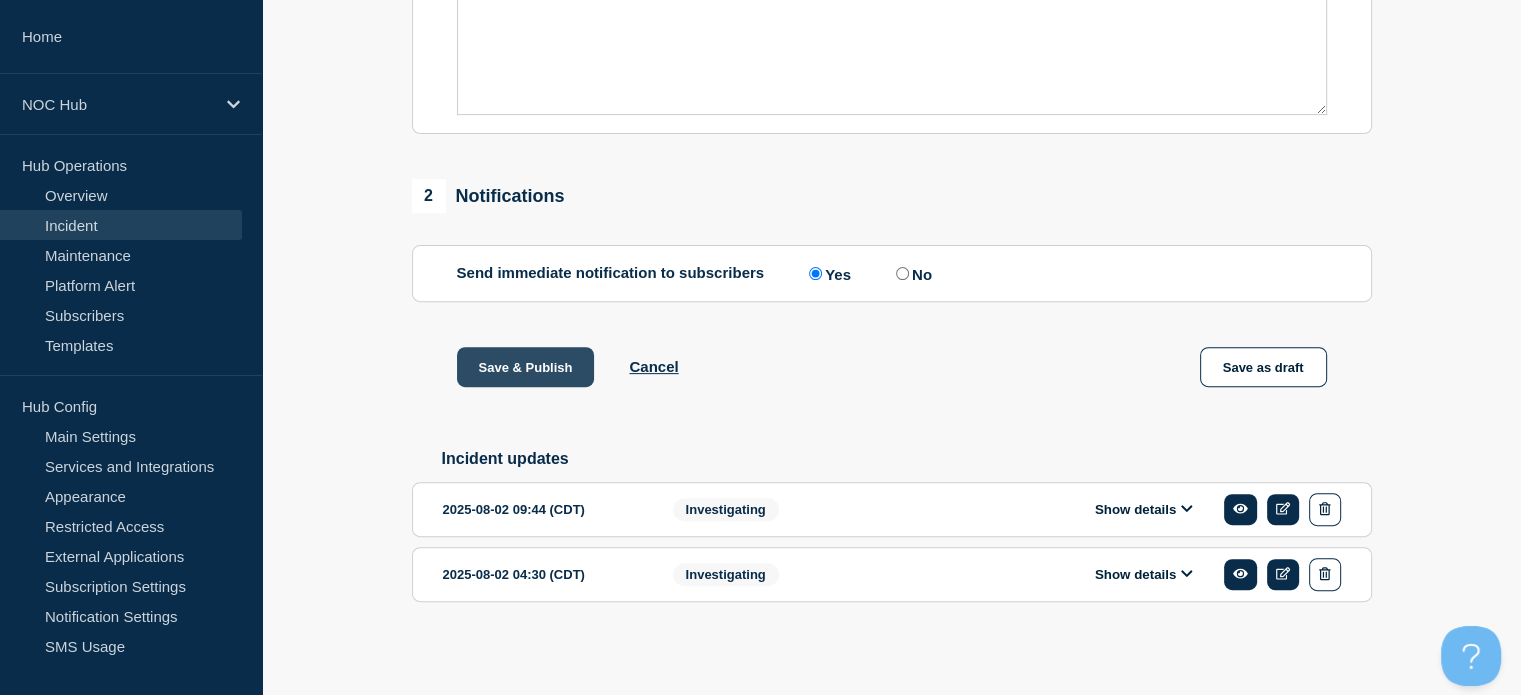 click on "Save & Publish" at bounding box center [526, 367] 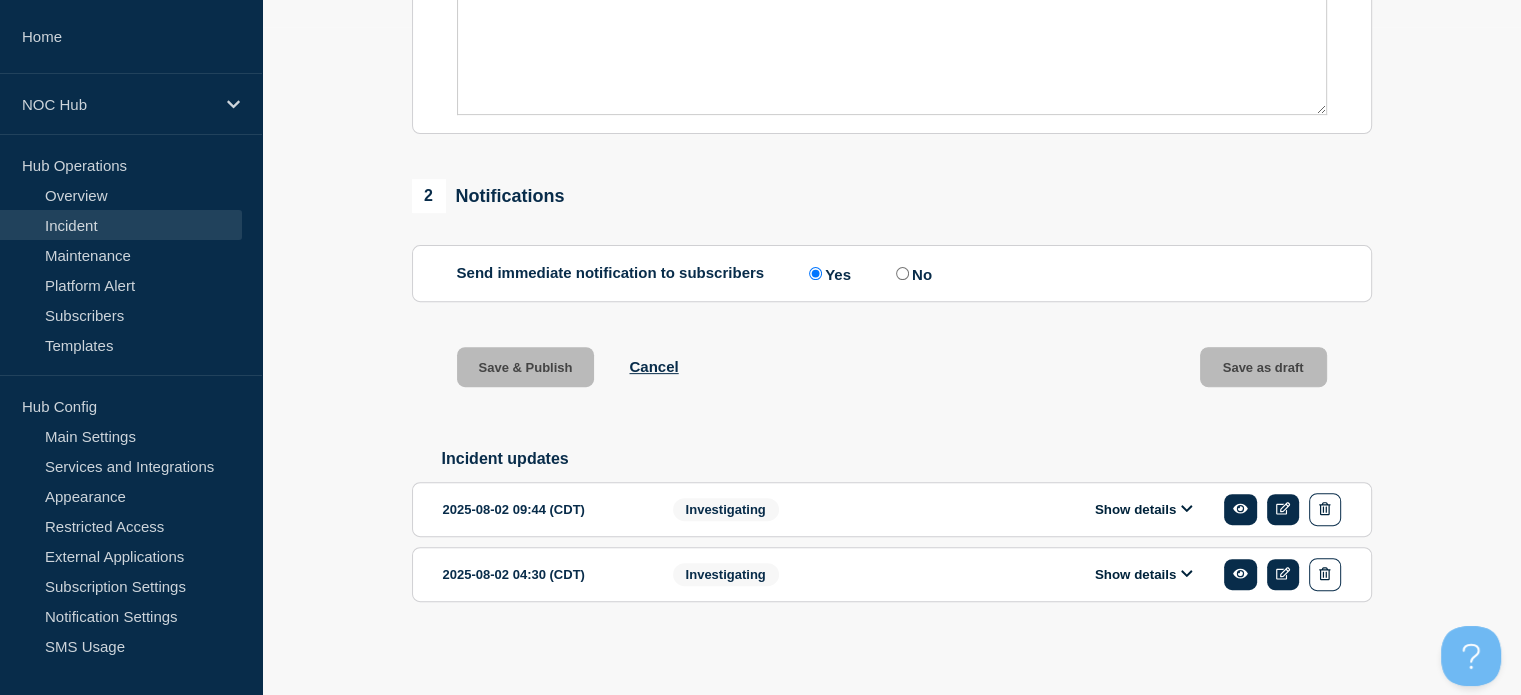 scroll, scrollTop: 0, scrollLeft: 0, axis: both 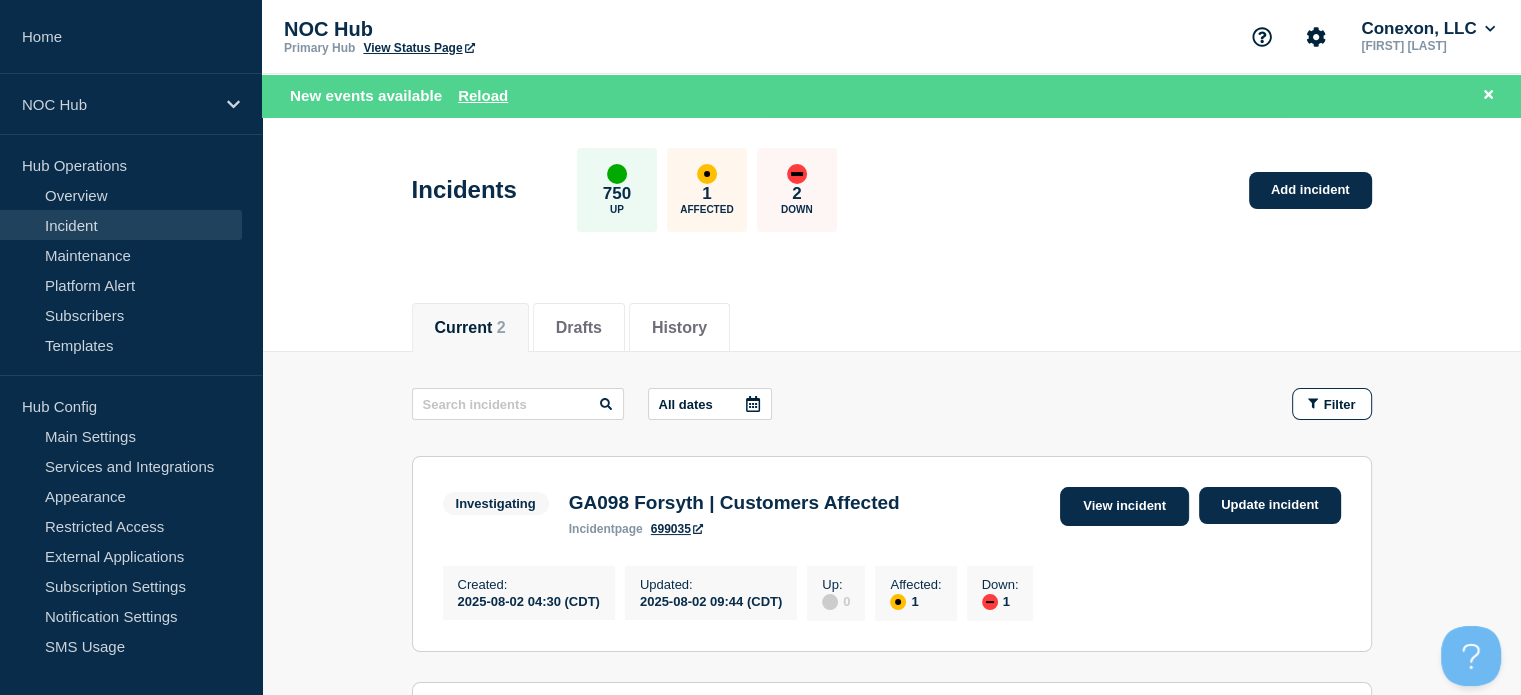 click on "View incident" at bounding box center [1124, 506] 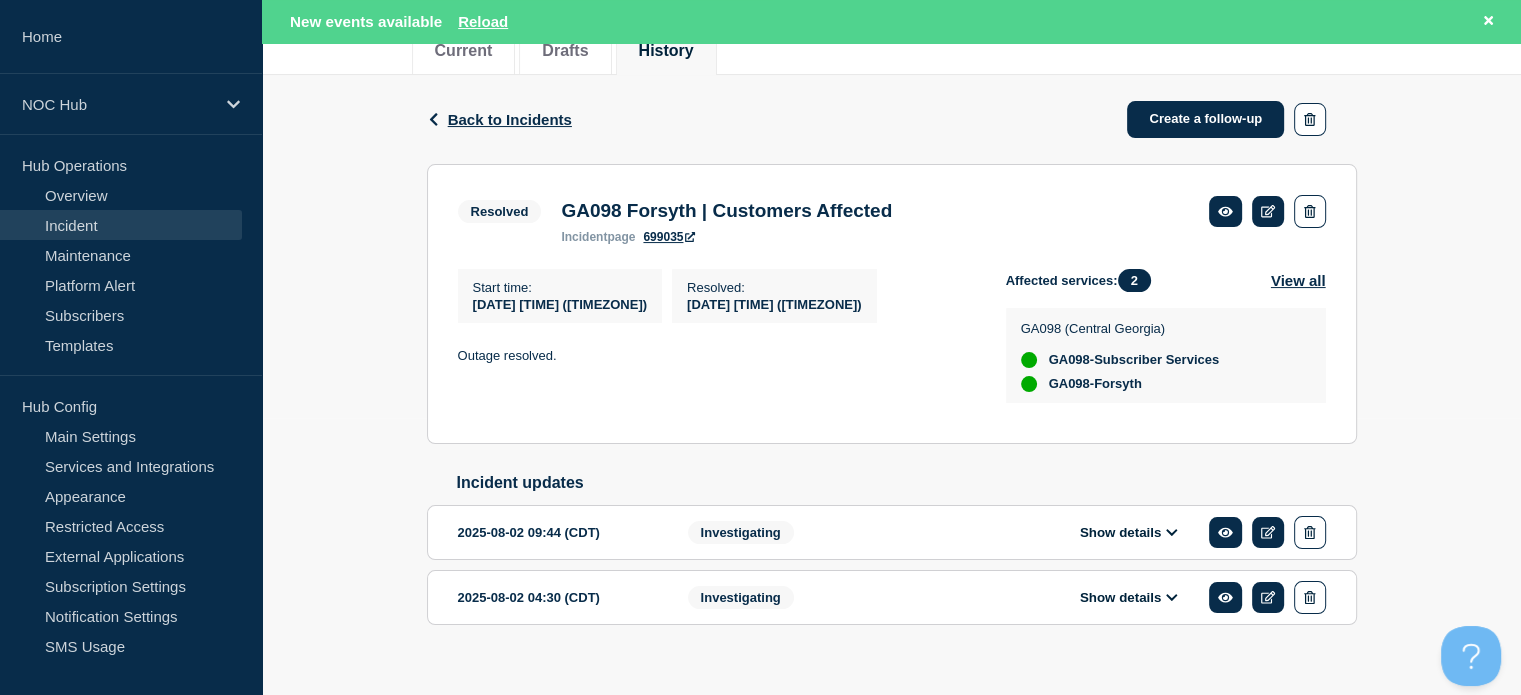scroll, scrollTop: 300, scrollLeft: 0, axis: vertical 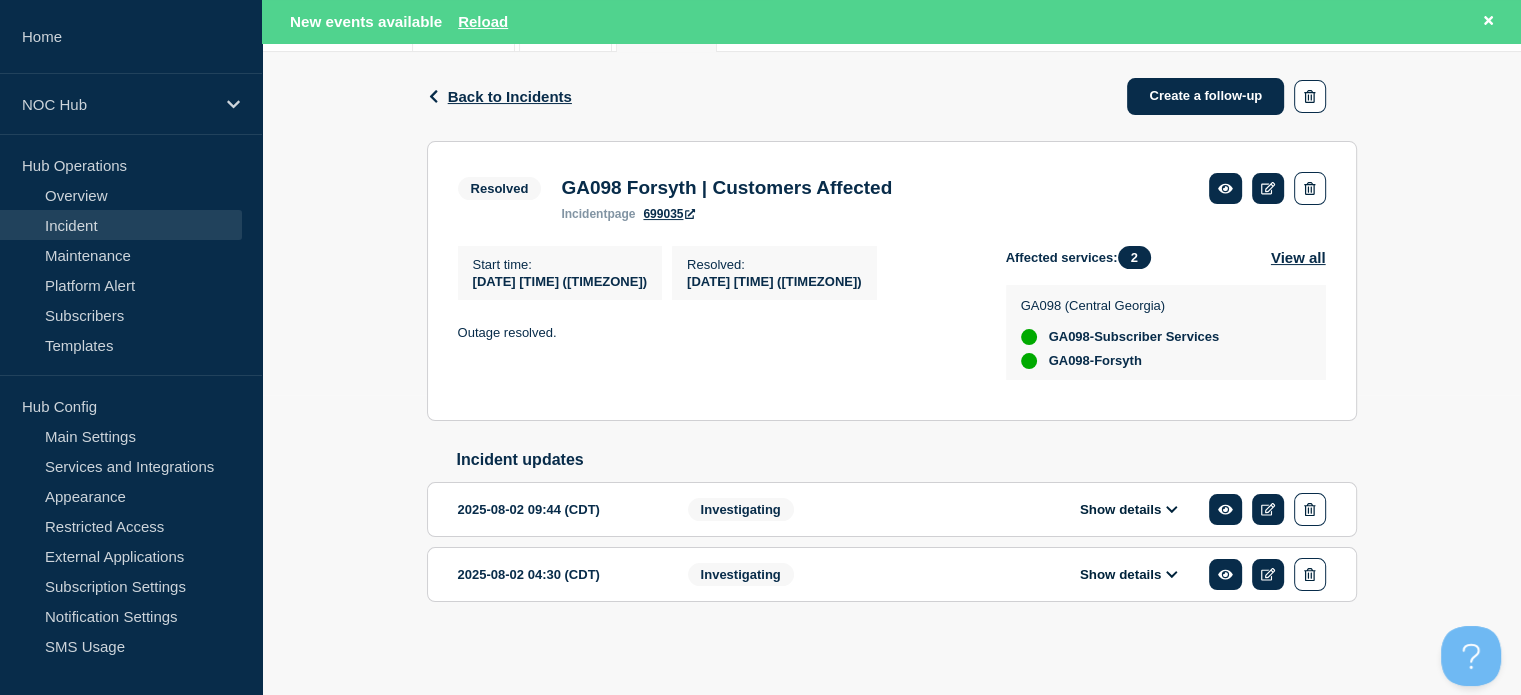 click on "Incident" at bounding box center [121, 225] 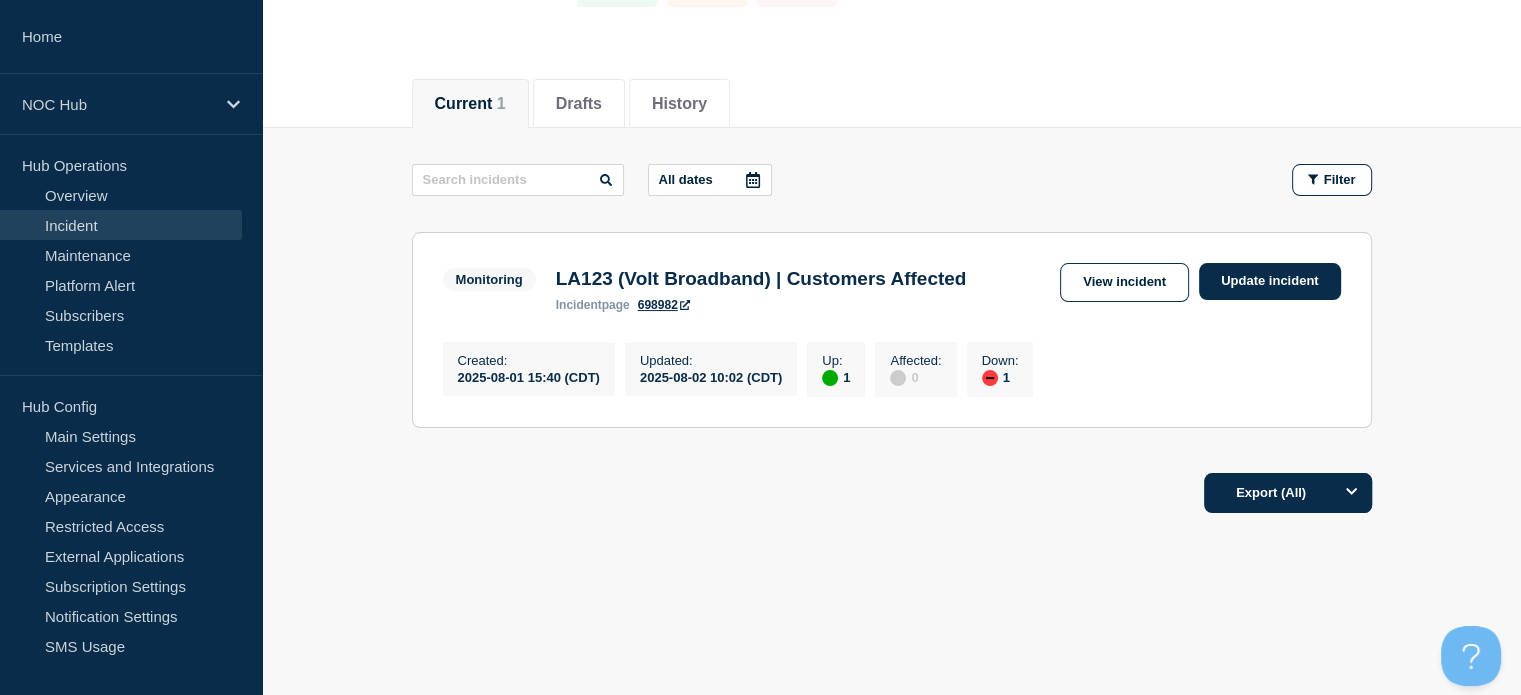 scroll, scrollTop: 187, scrollLeft: 0, axis: vertical 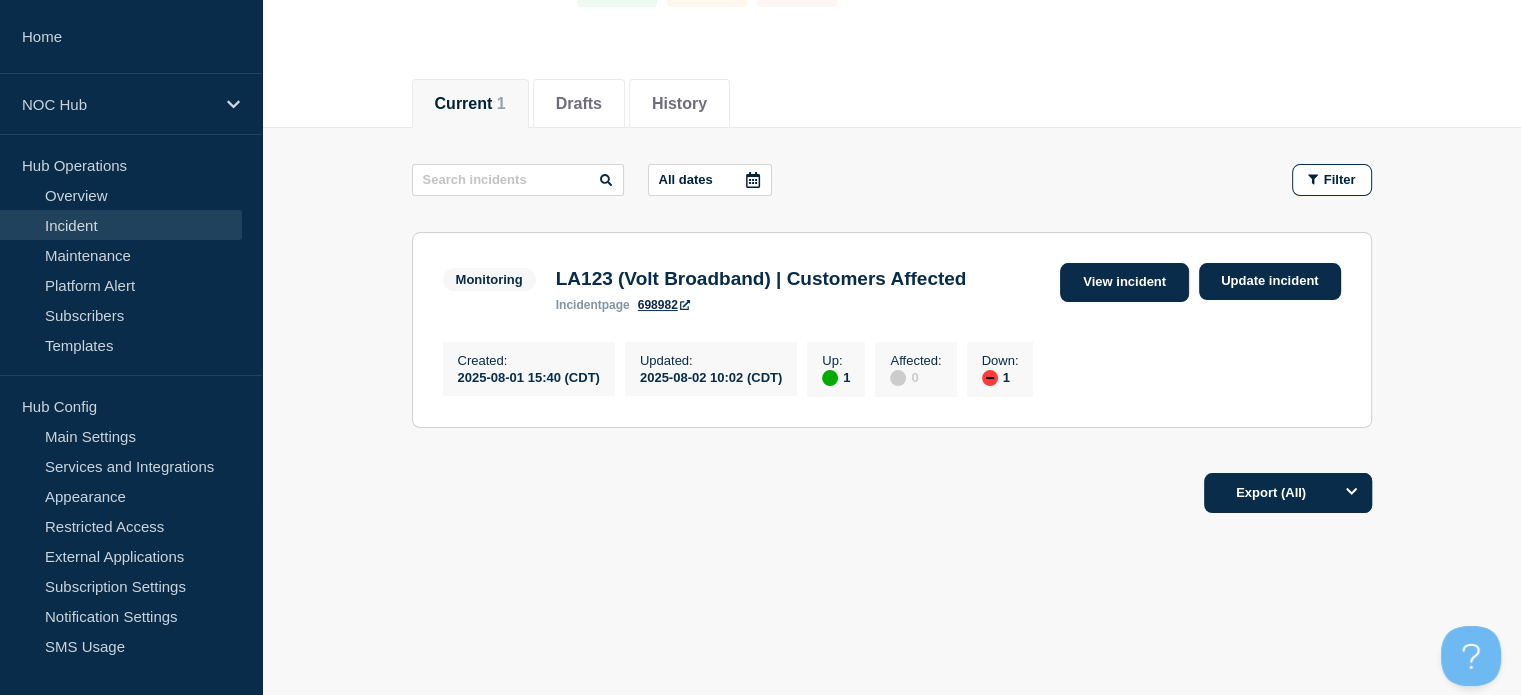 click on "View incident" at bounding box center (1124, 282) 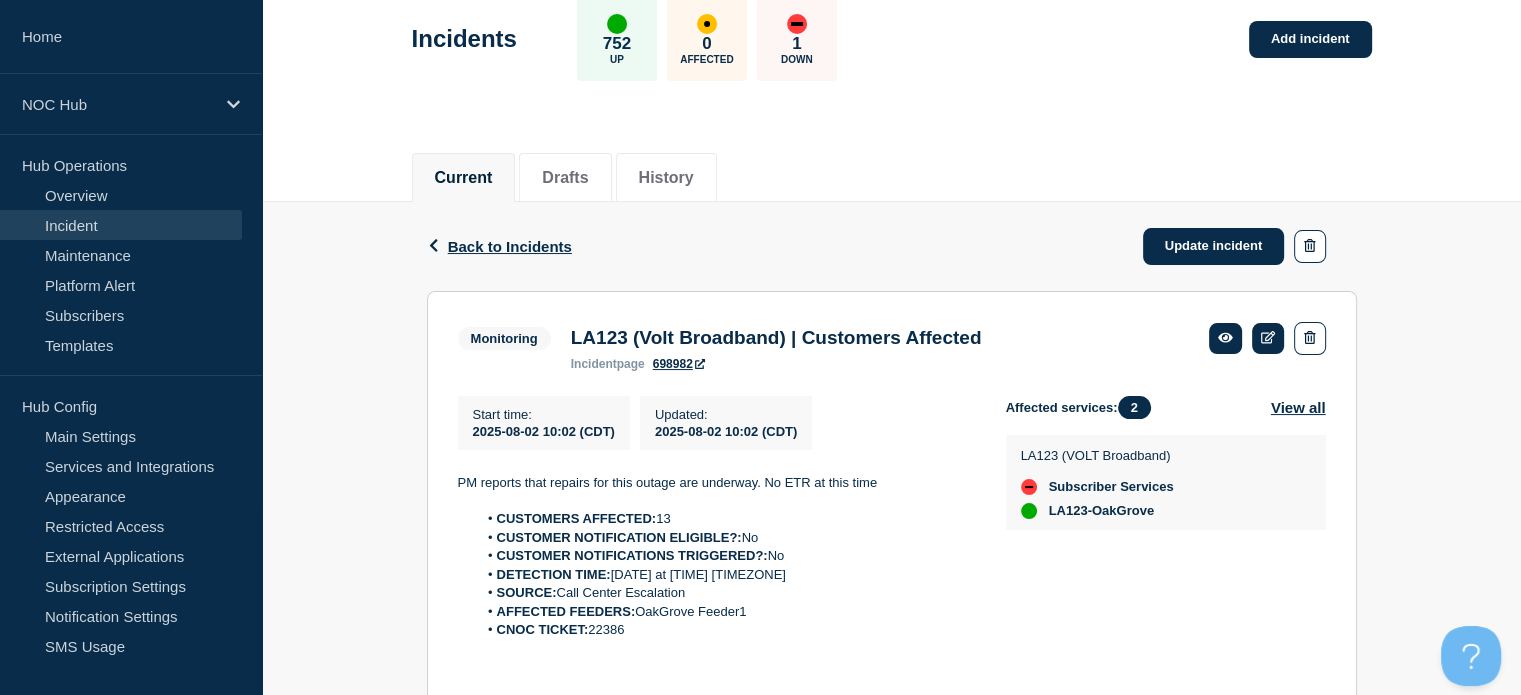 scroll, scrollTop: 300, scrollLeft: 0, axis: vertical 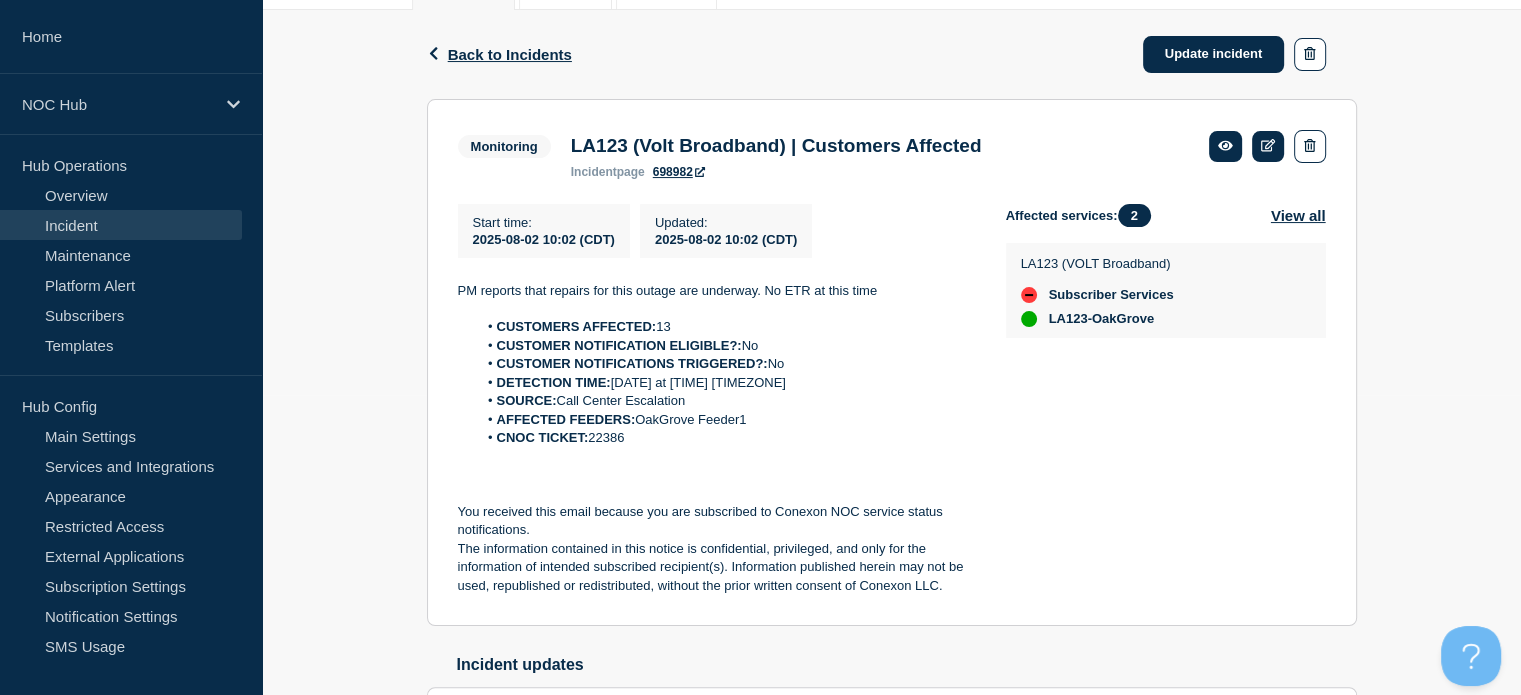 click on "CNOC TICKET:  22386" at bounding box center (725, 438) 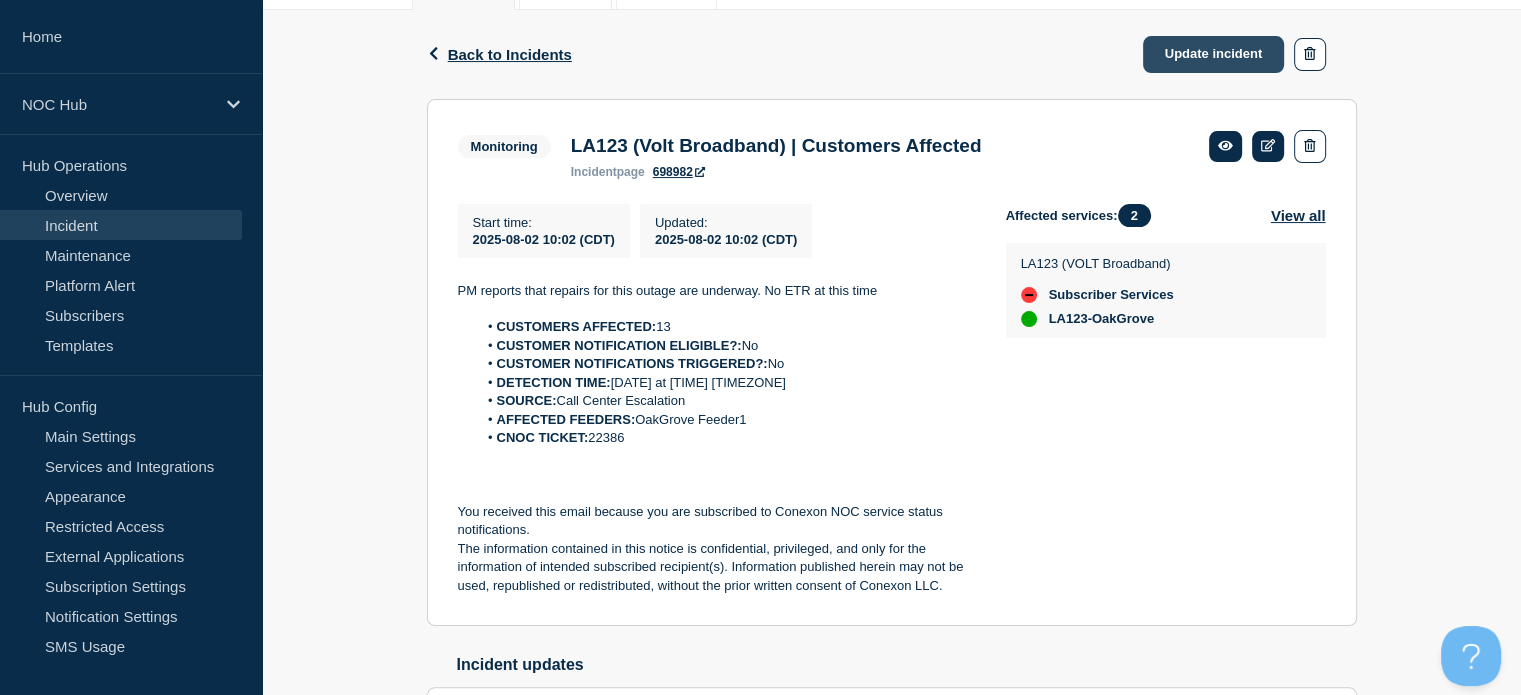click on "Update incident" 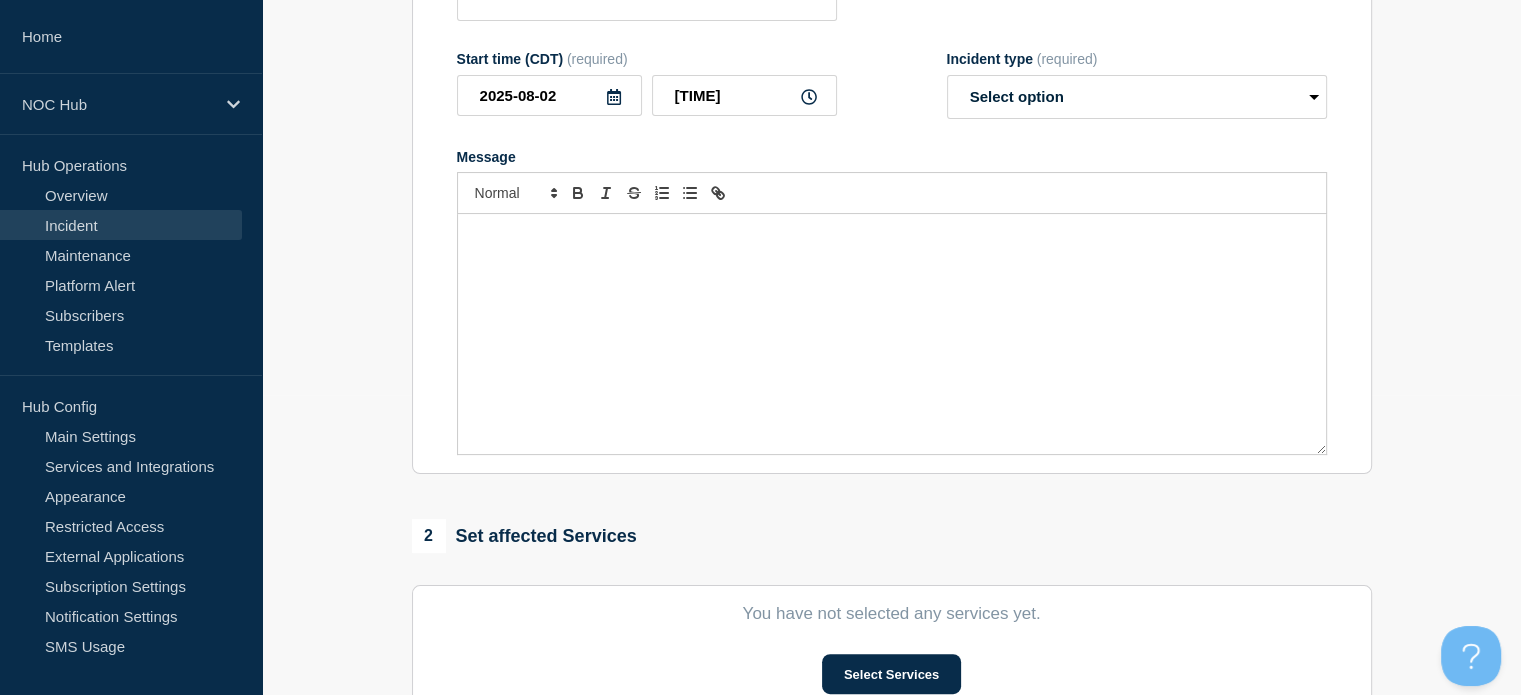 type on "LA123 (Volt Broadband) | Customers Affected" 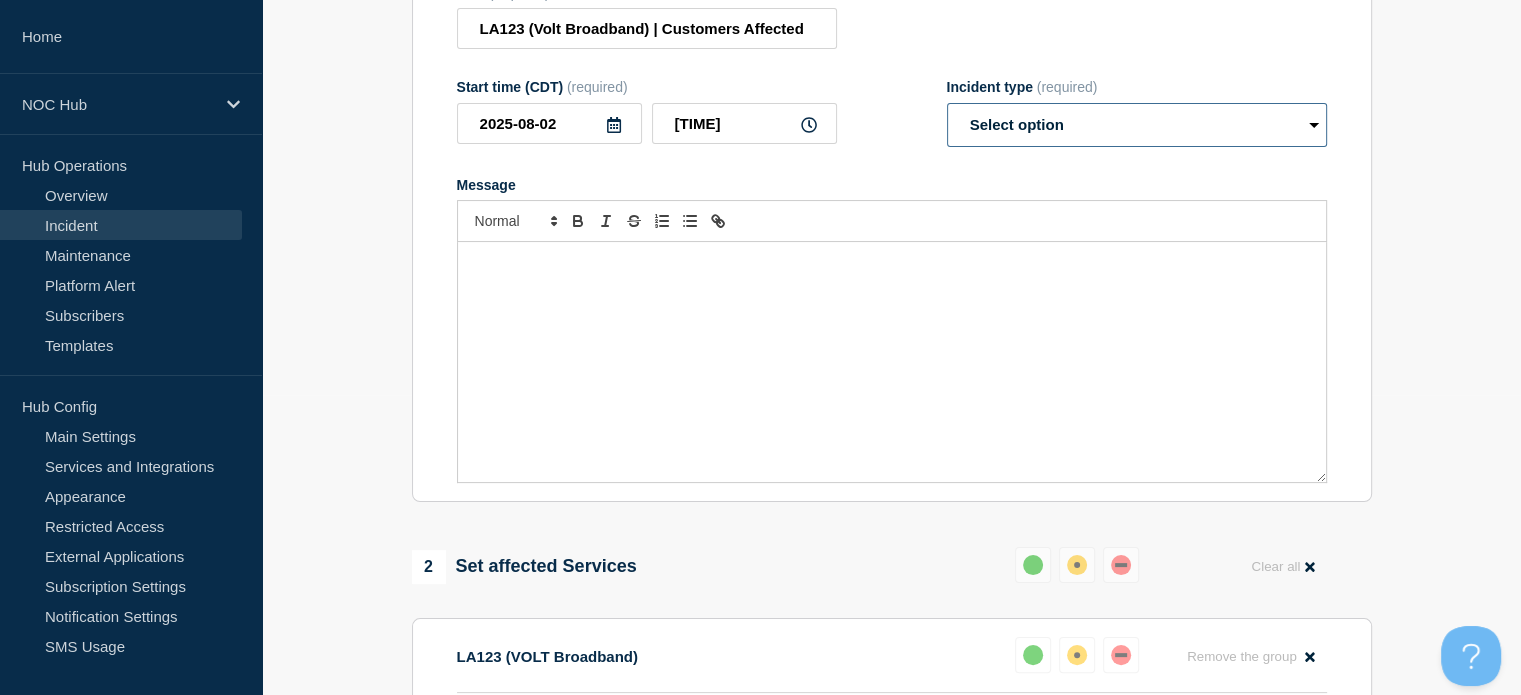 click on "Select option Investigating Identified Monitoring Resolved" at bounding box center [1137, 125] 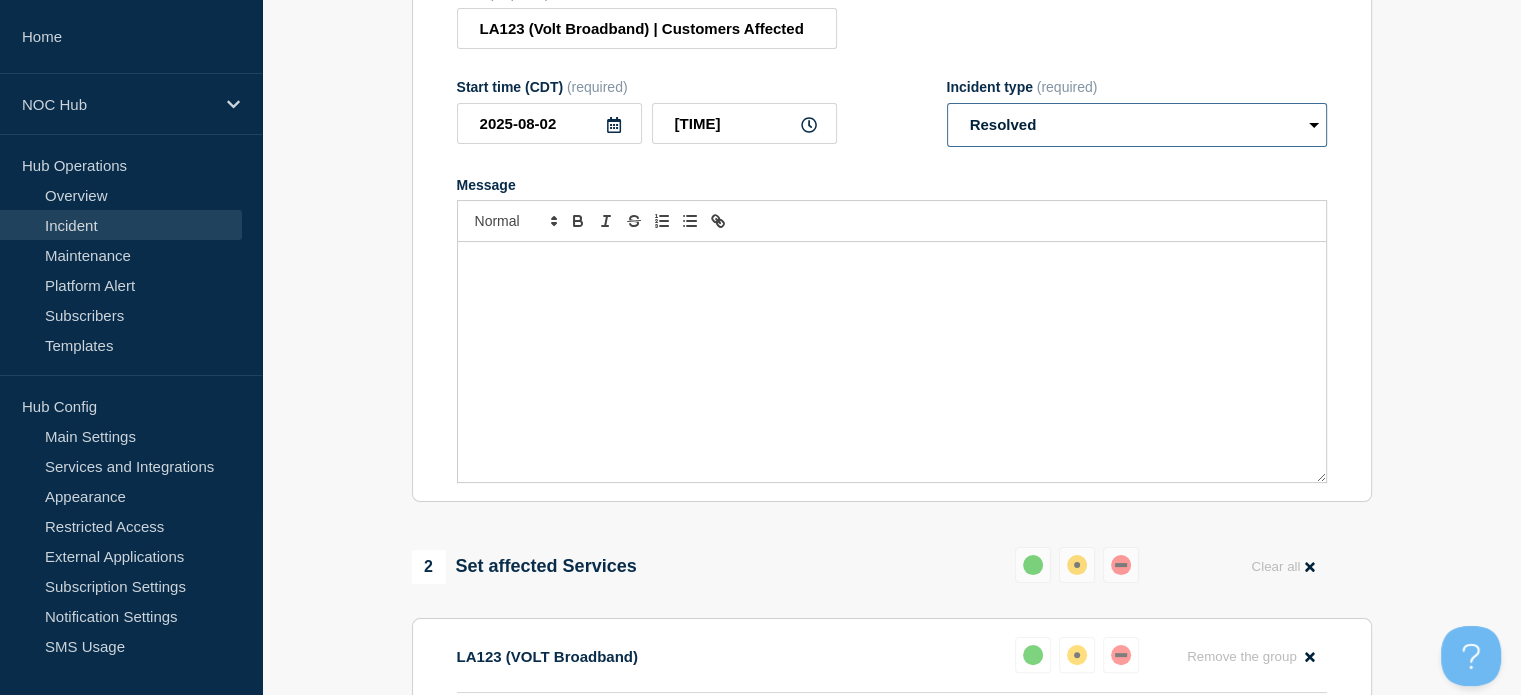 click on "Select option Investigating Identified Monitoring Resolved" at bounding box center (1137, 125) 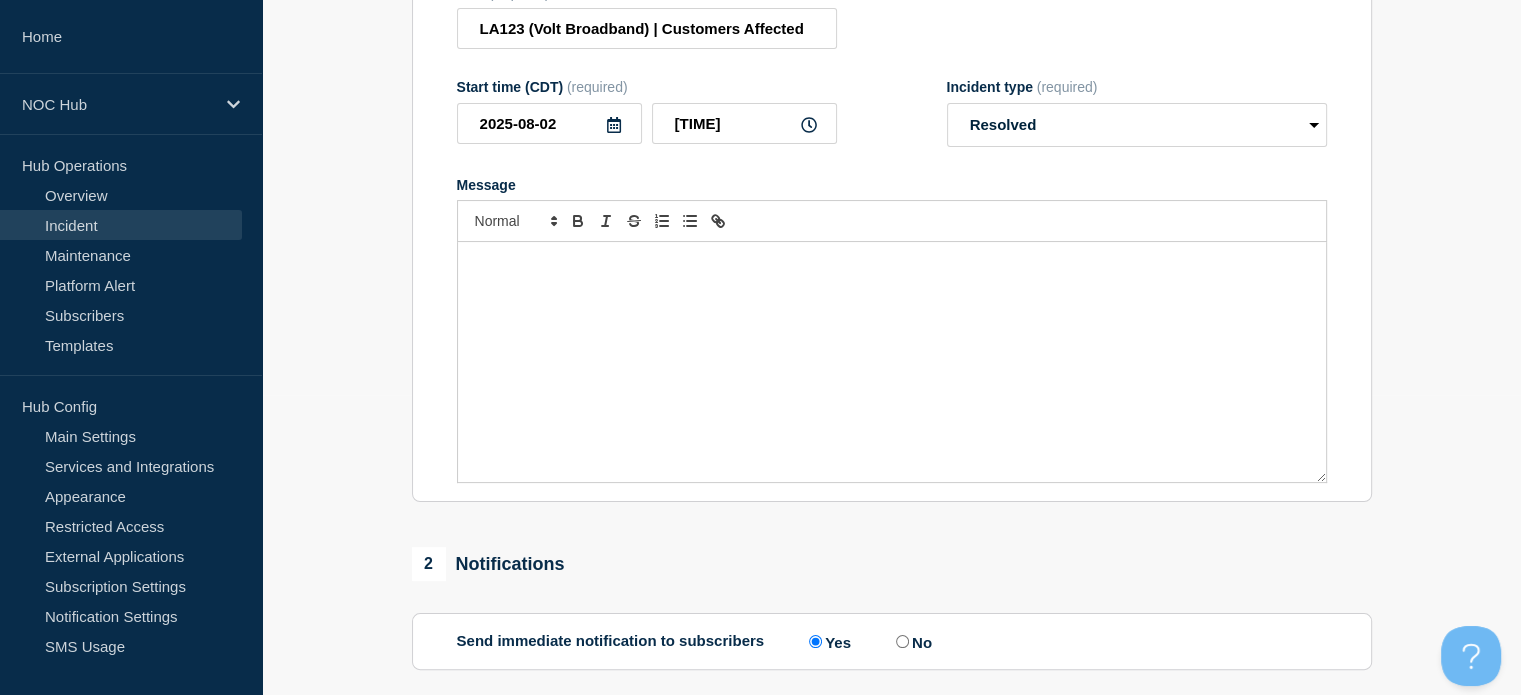 click at bounding box center (892, 362) 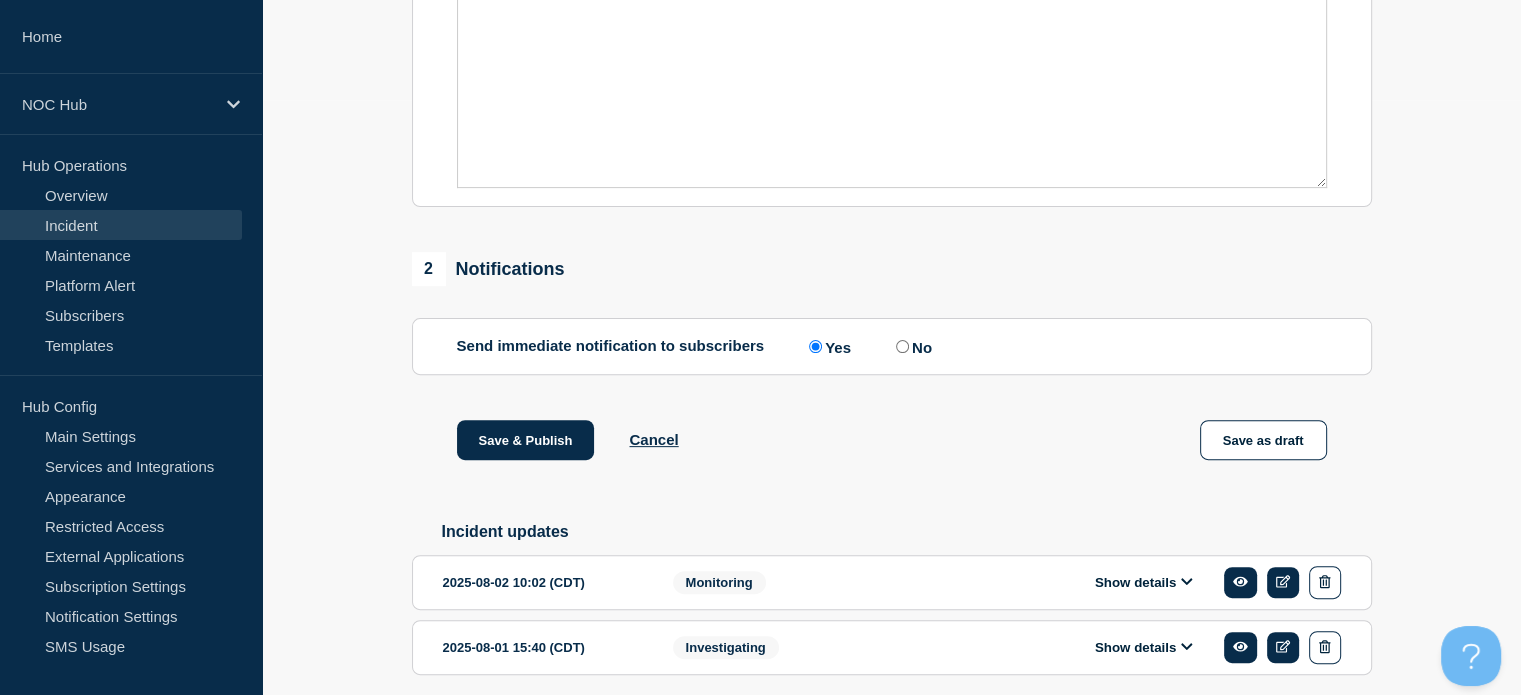 scroll, scrollTop: 684, scrollLeft: 0, axis: vertical 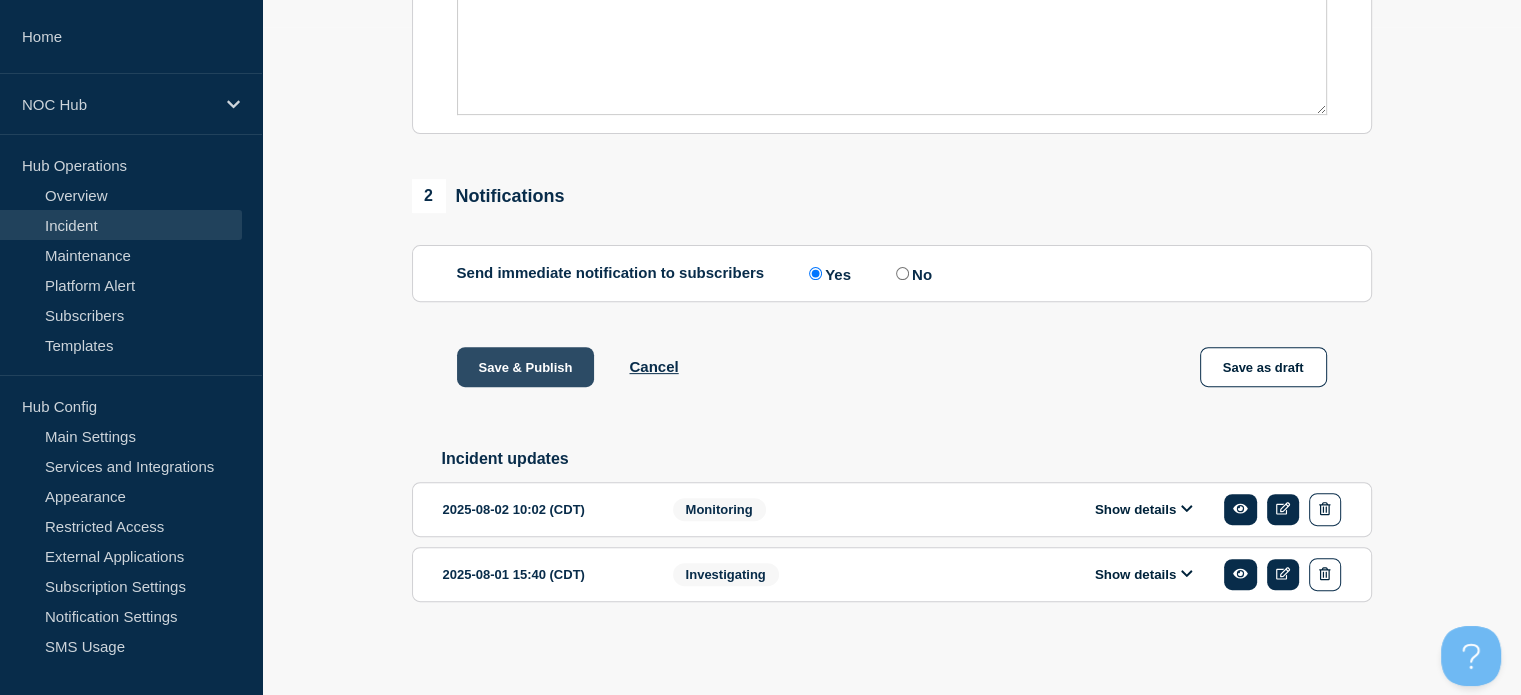 click on "Save & Publish" at bounding box center (526, 367) 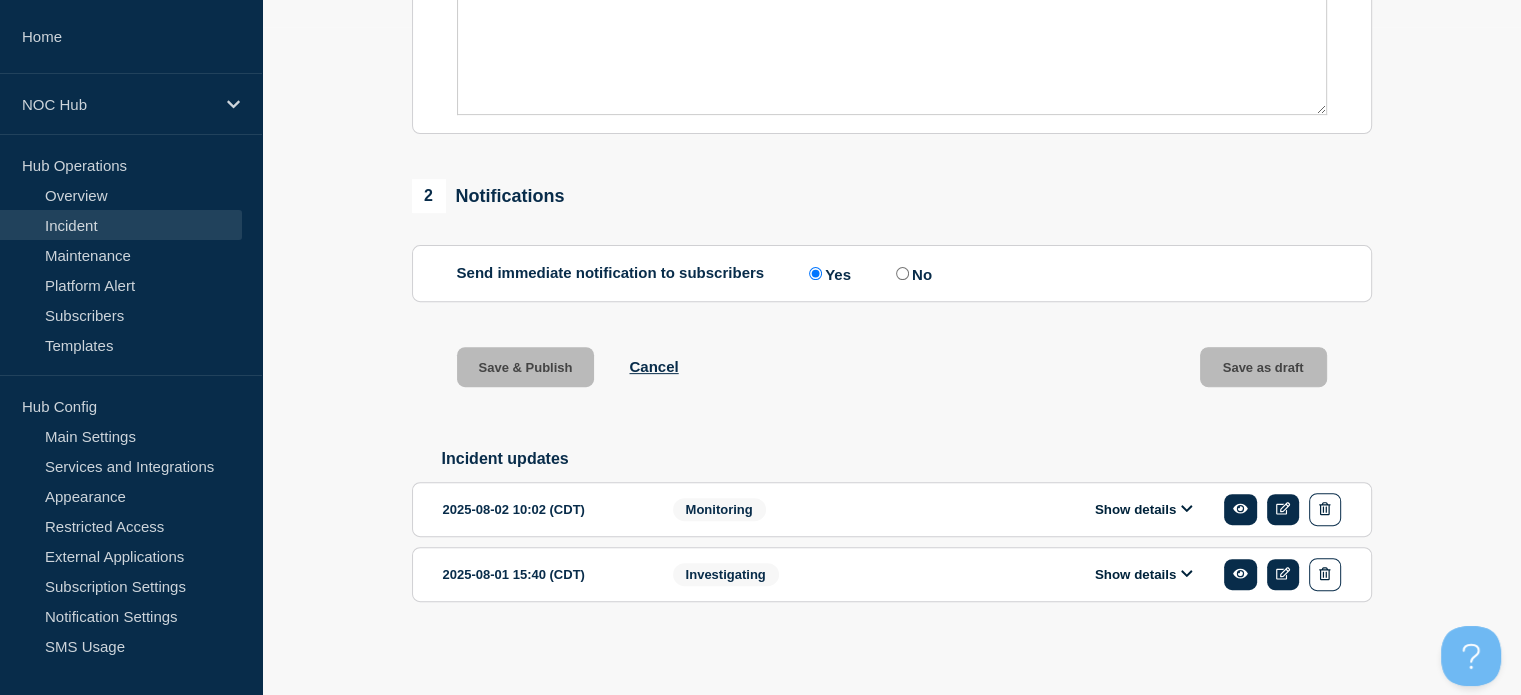 scroll, scrollTop: 0, scrollLeft: 0, axis: both 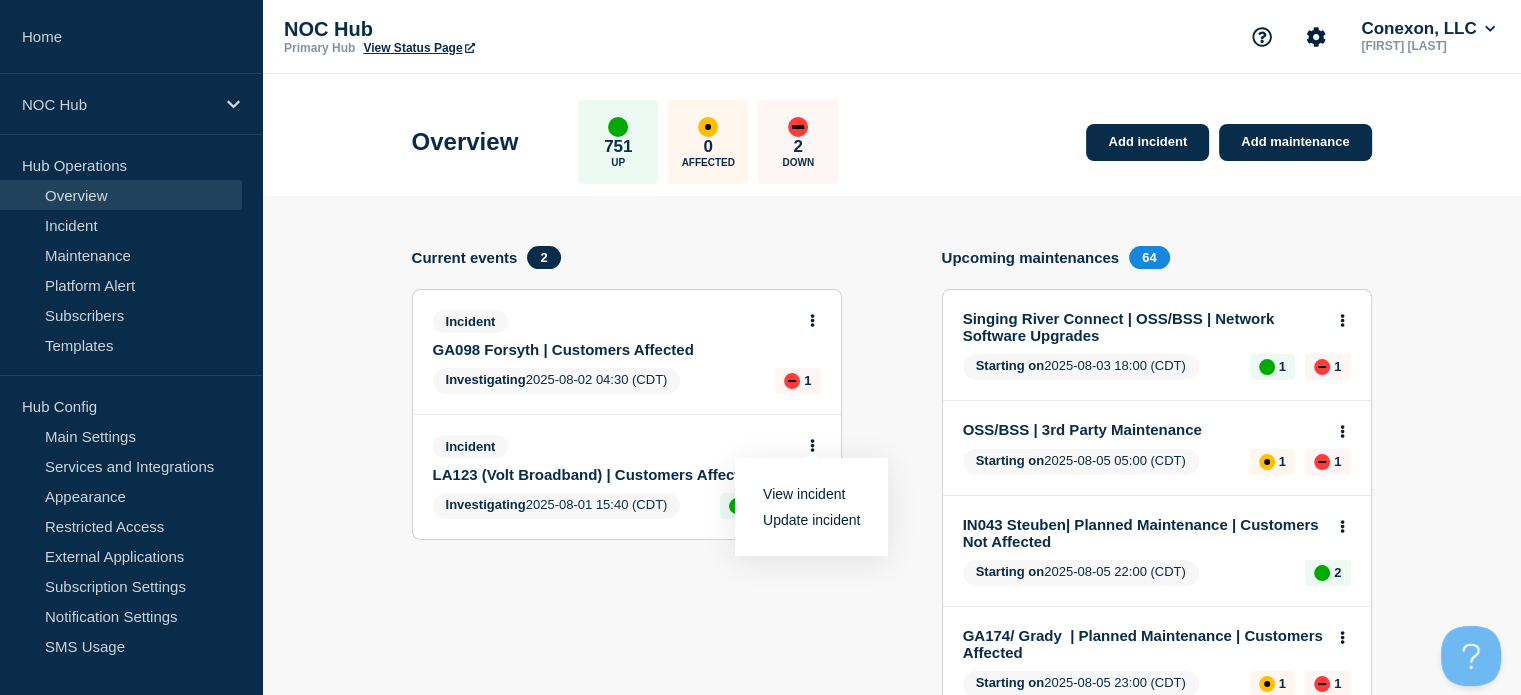 click on "Overview" at bounding box center [121, 195] 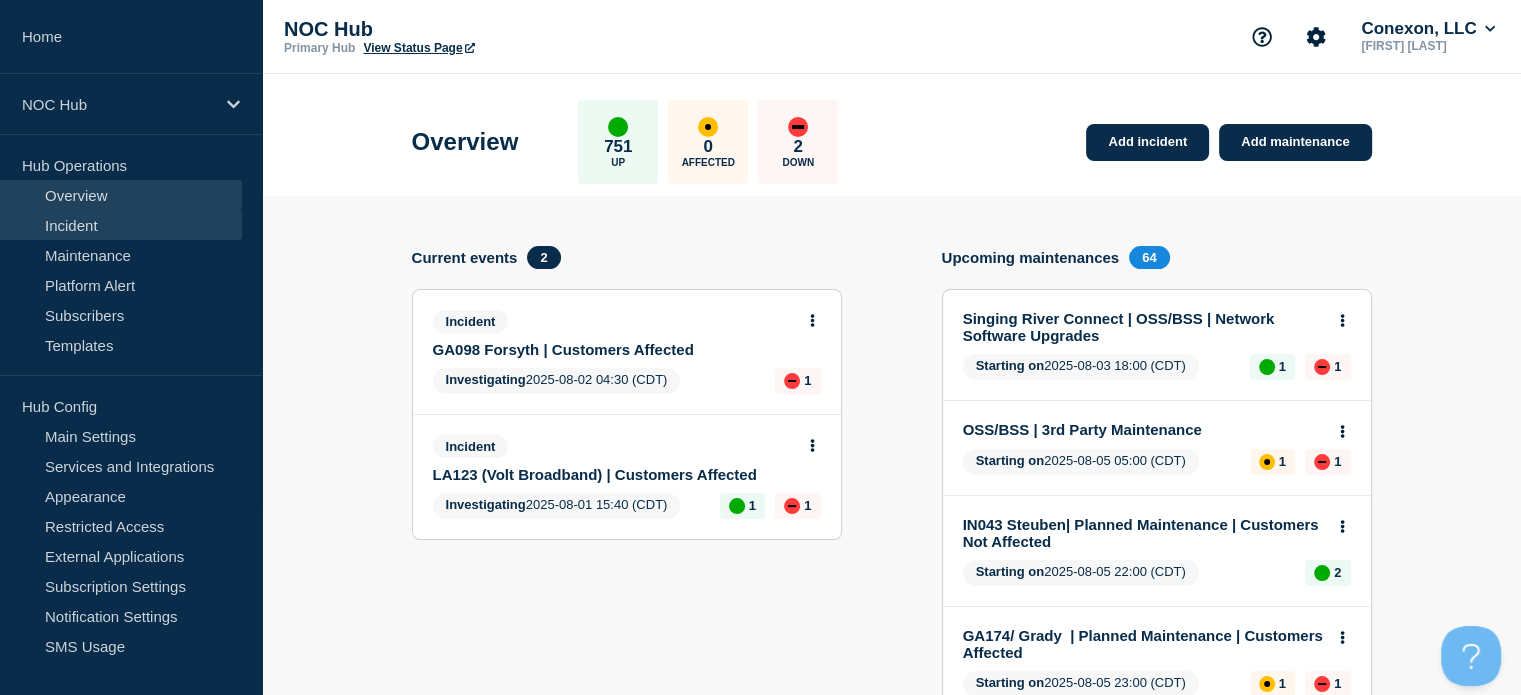 click on "Incident" at bounding box center [121, 225] 